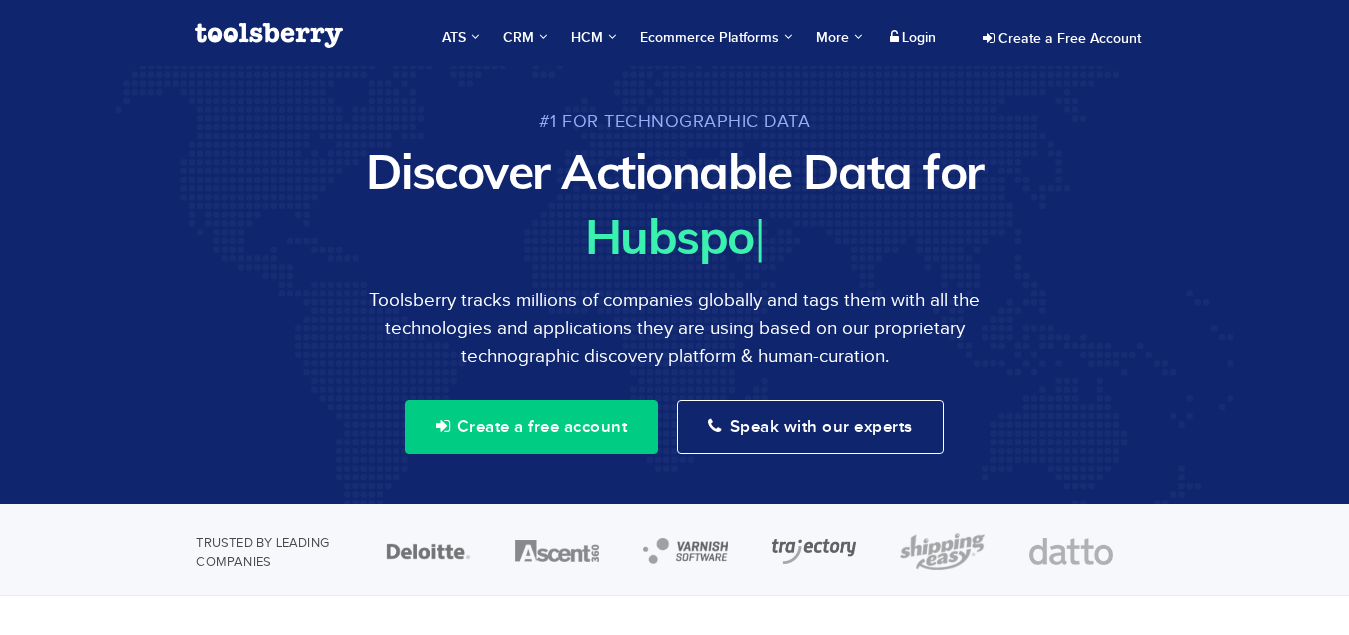 scroll, scrollTop: 0, scrollLeft: 0, axis: both 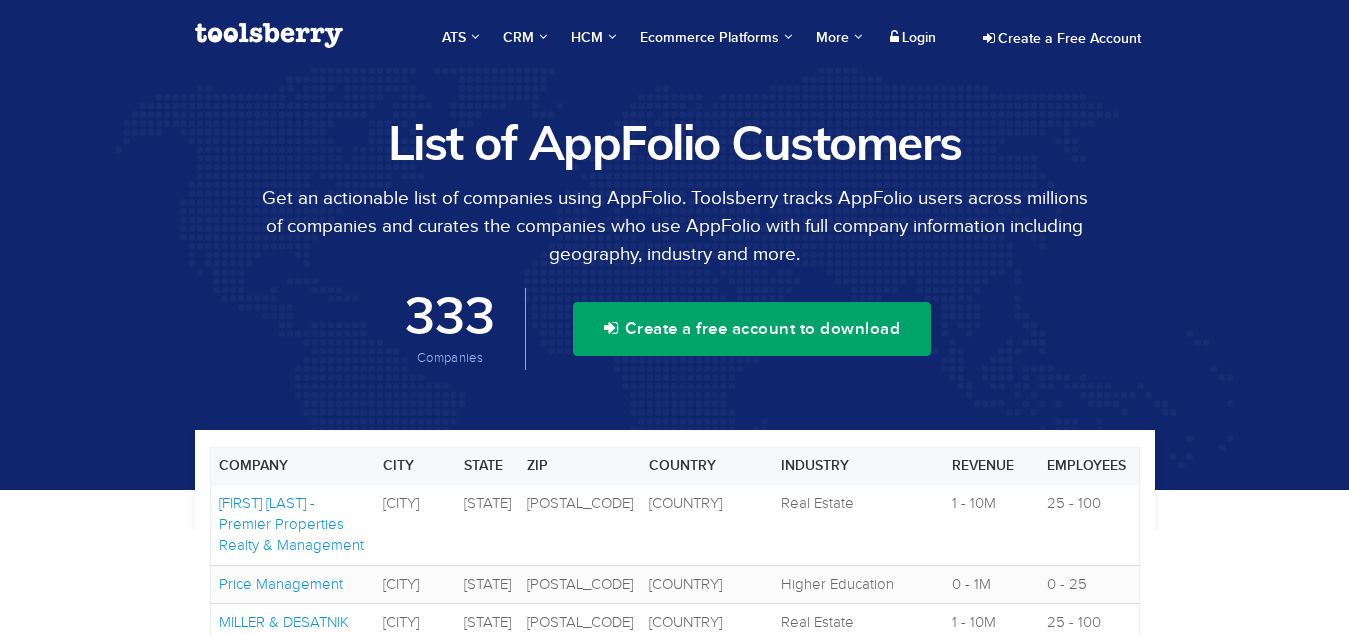 click on "Create a free account to download" at bounding box center [752, 329] 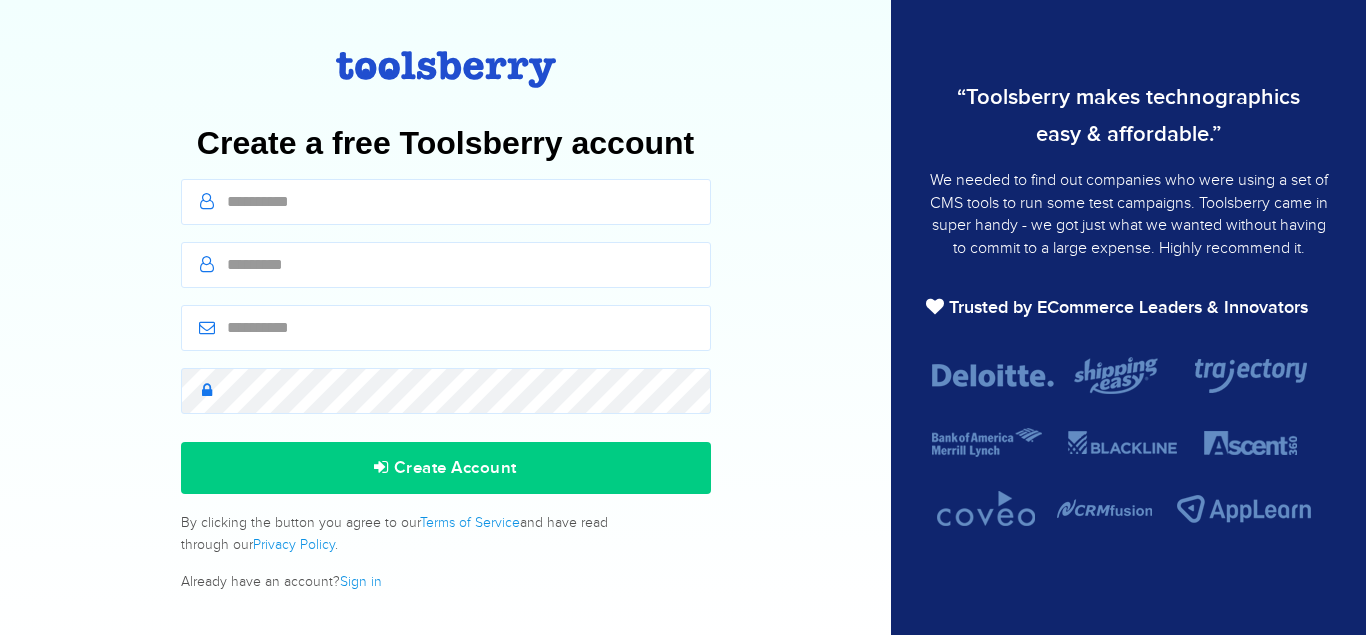 scroll, scrollTop: 0, scrollLeft: 0, axis: both 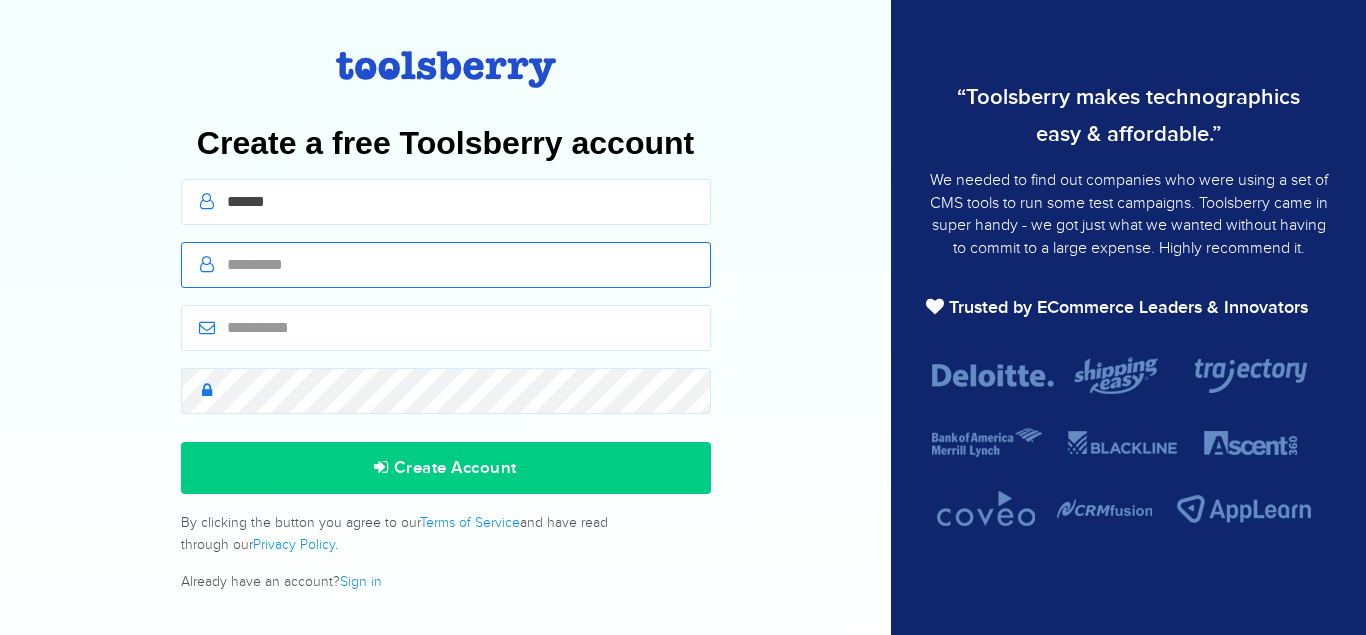type on "*******" 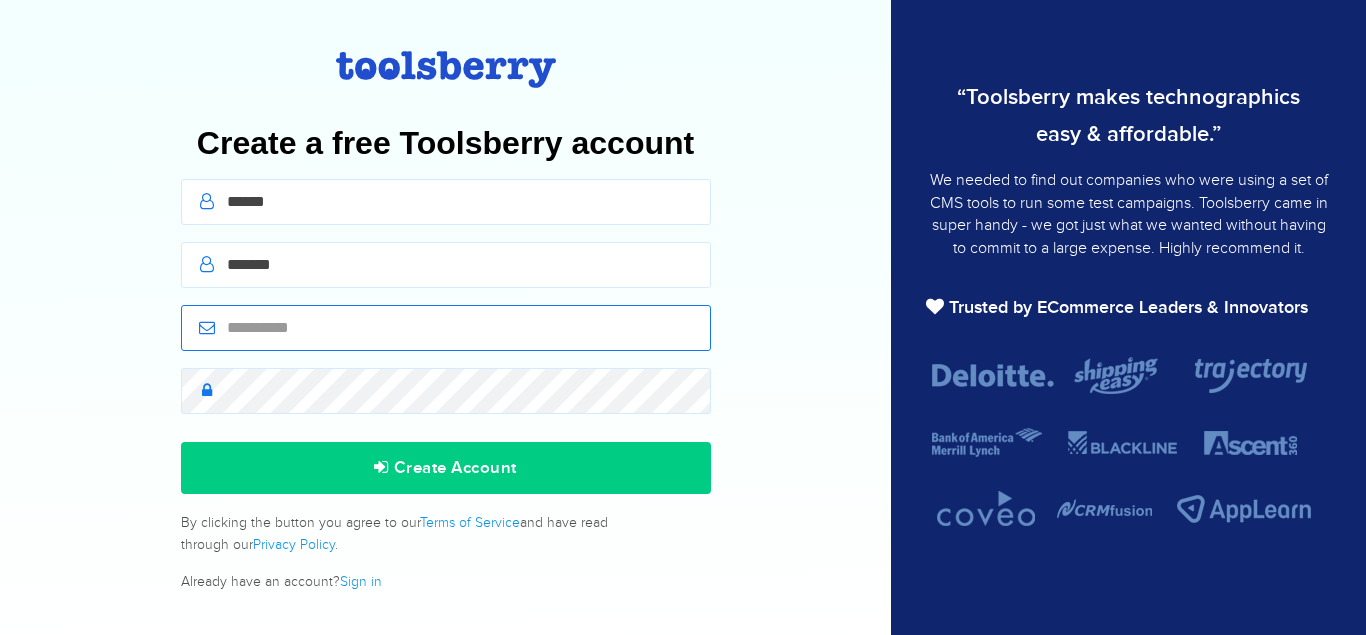 type on "**********" 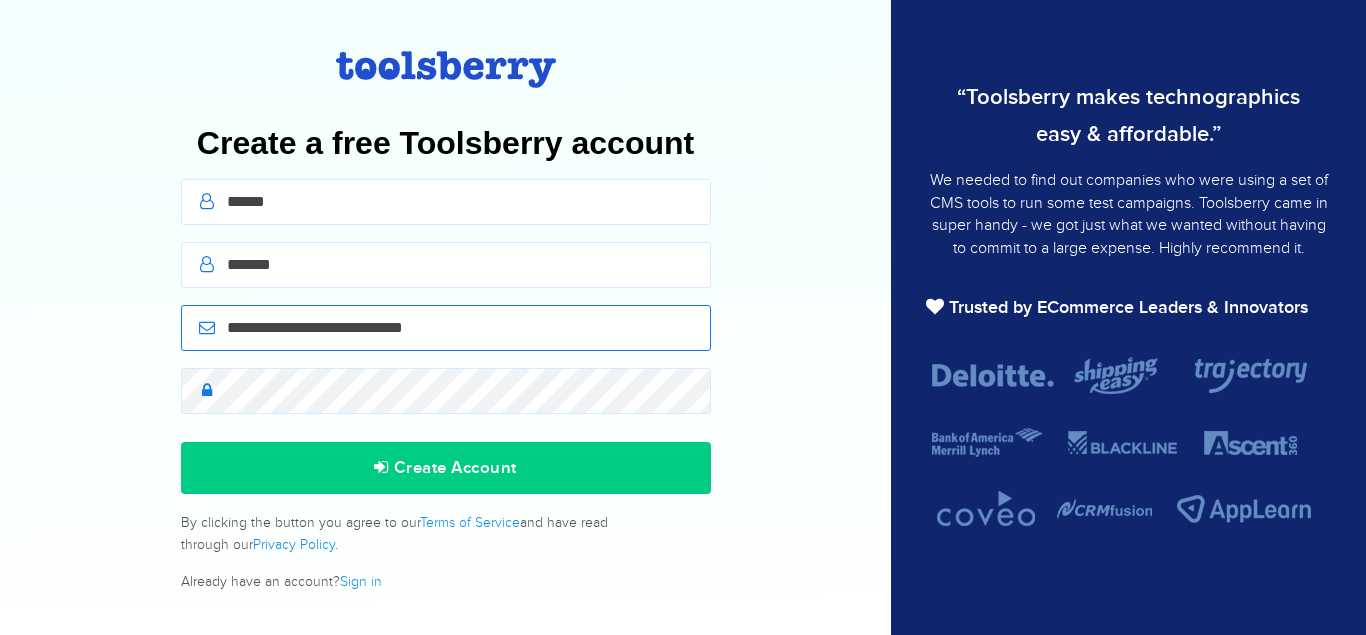 drag, startPoint x: 468, startPoint y: 340, endPoint x: 176, endPoint y: 301, distance: 294.59293 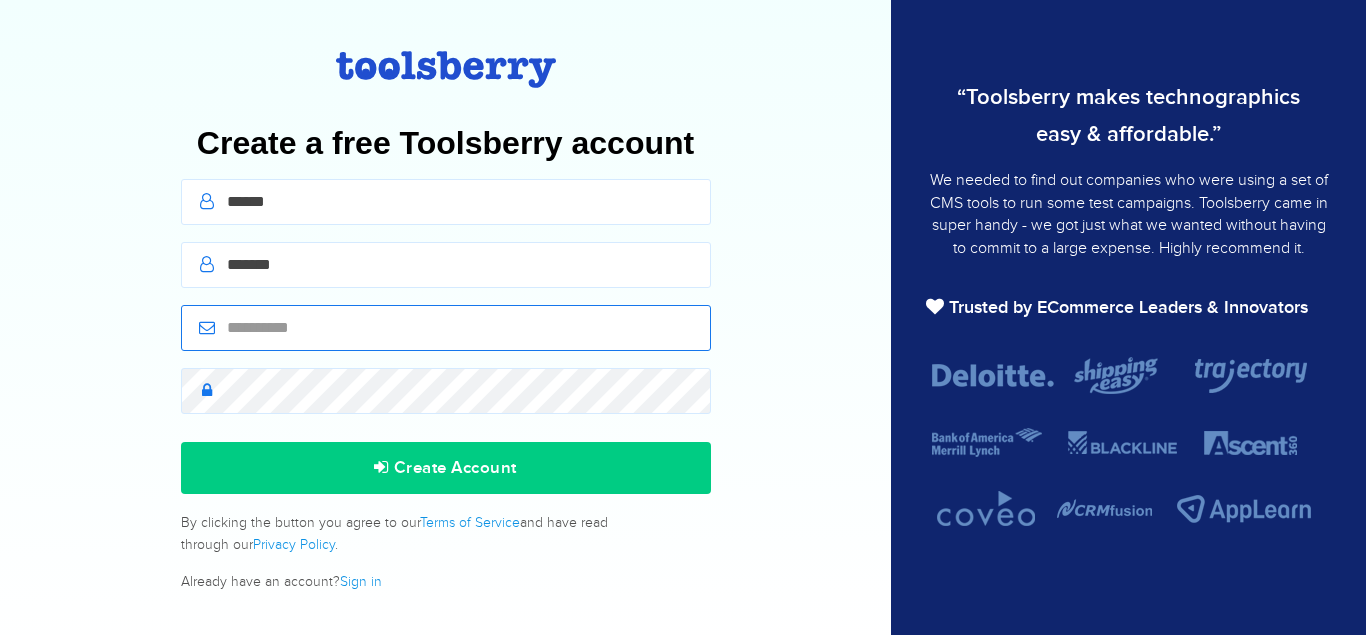 click at bounding box center (446, 328) 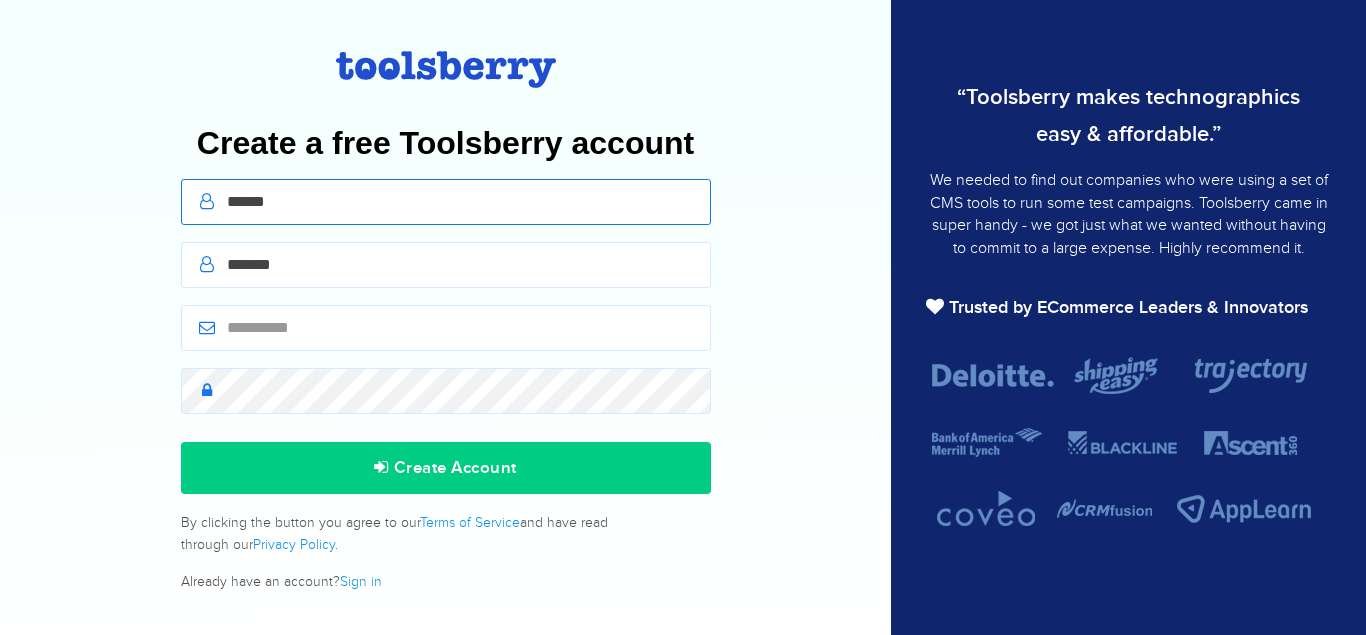 click on "******" at bounding box center [446, 202] 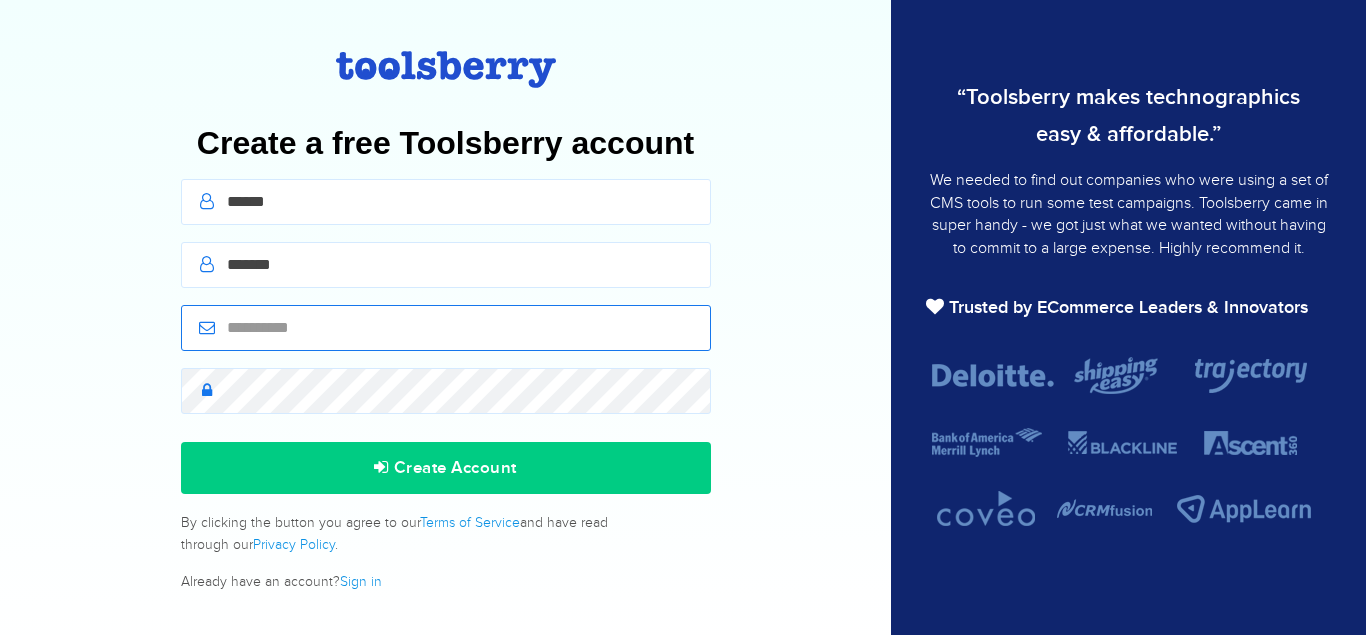 click at bounding box center [446, 328] 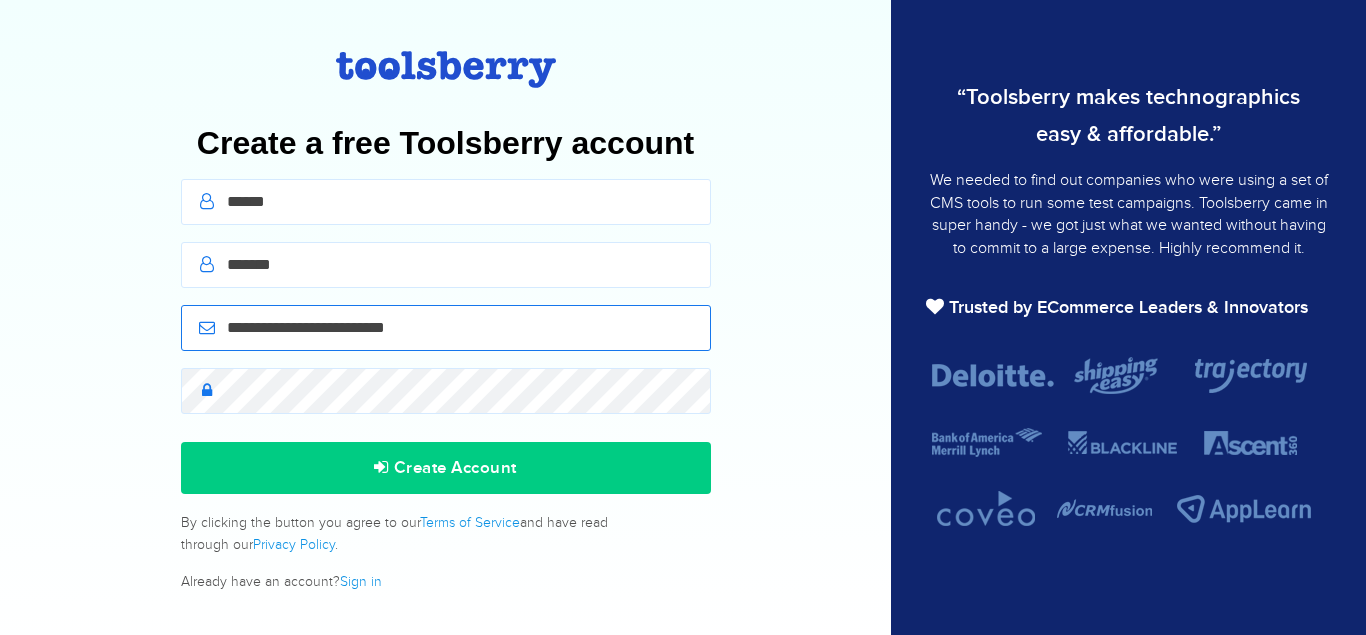 type on "**********" 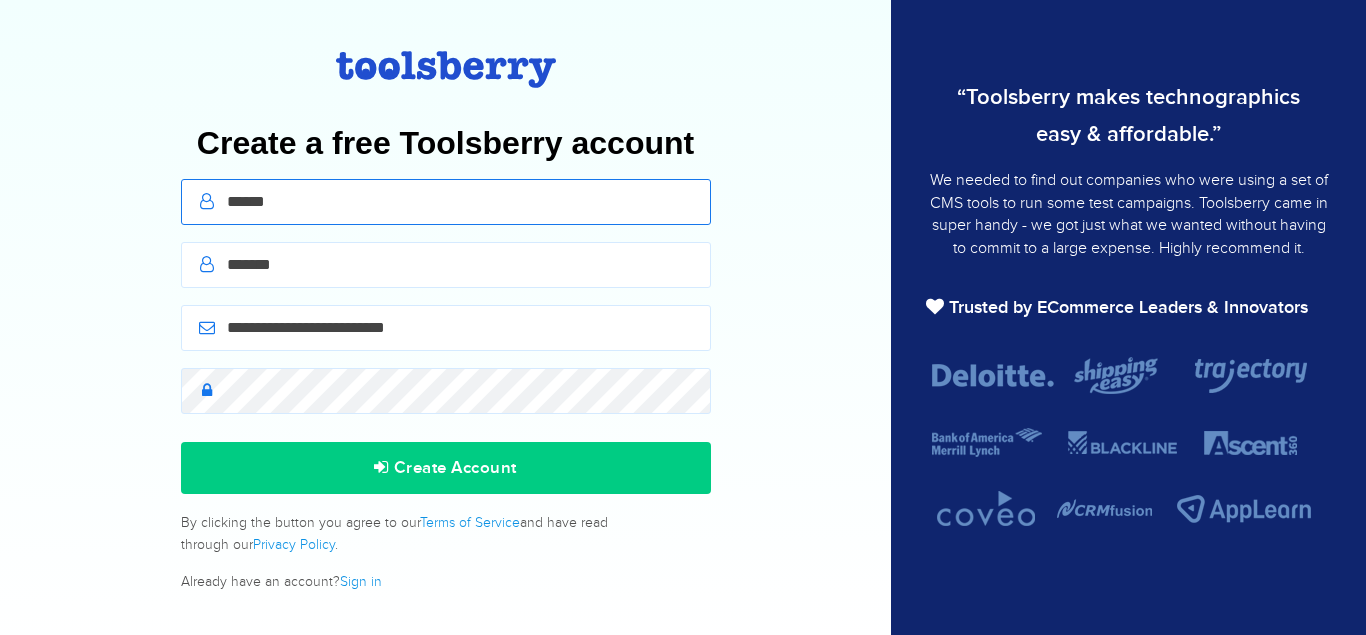 click on "******" at bounding box center (446, 202) 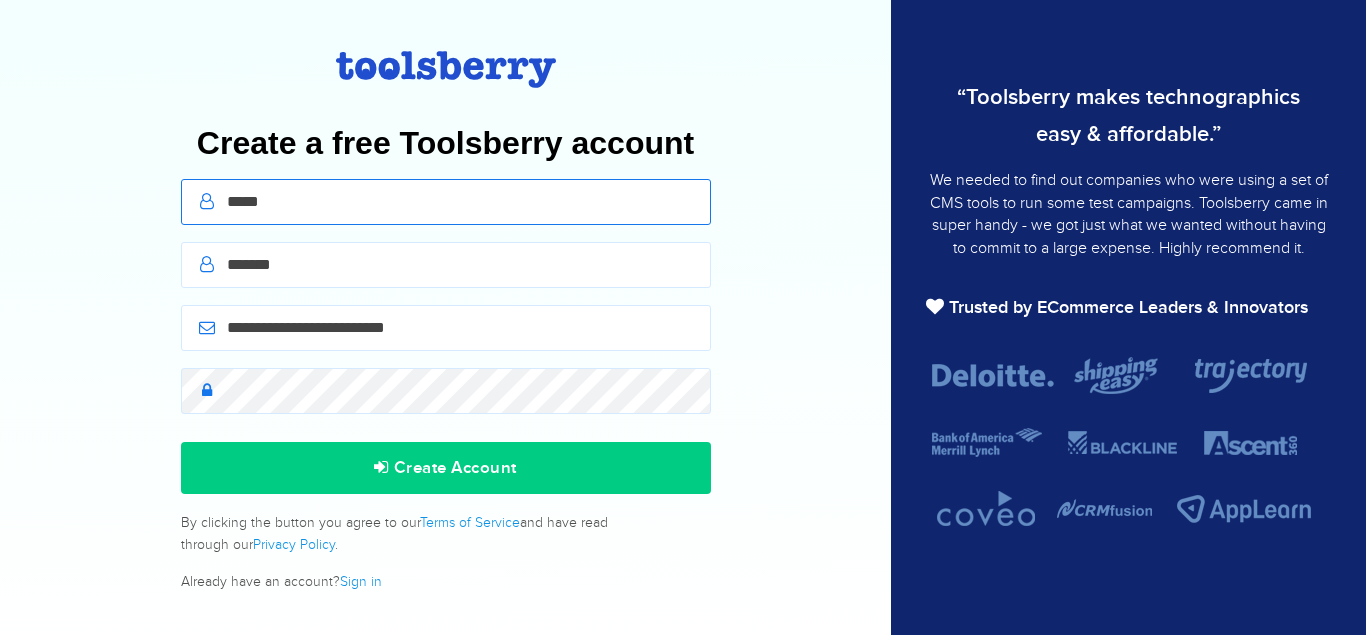 type on "*****" 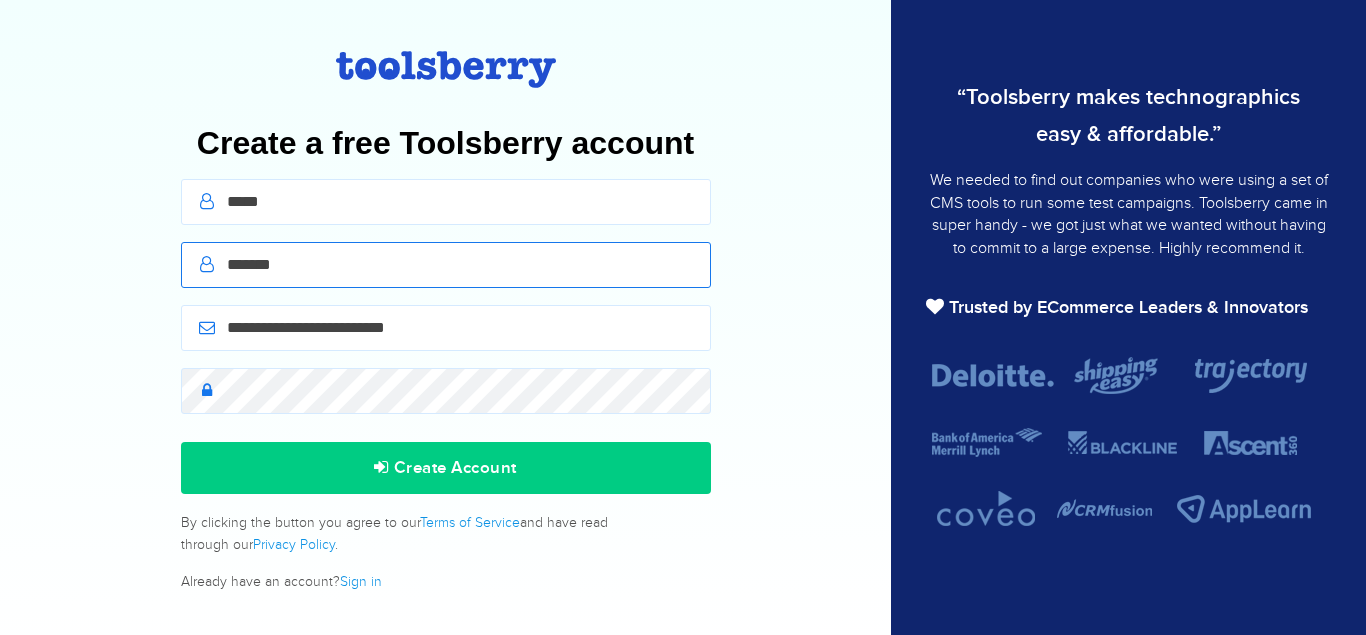 click on "*******" at bounding box center [446, 265] 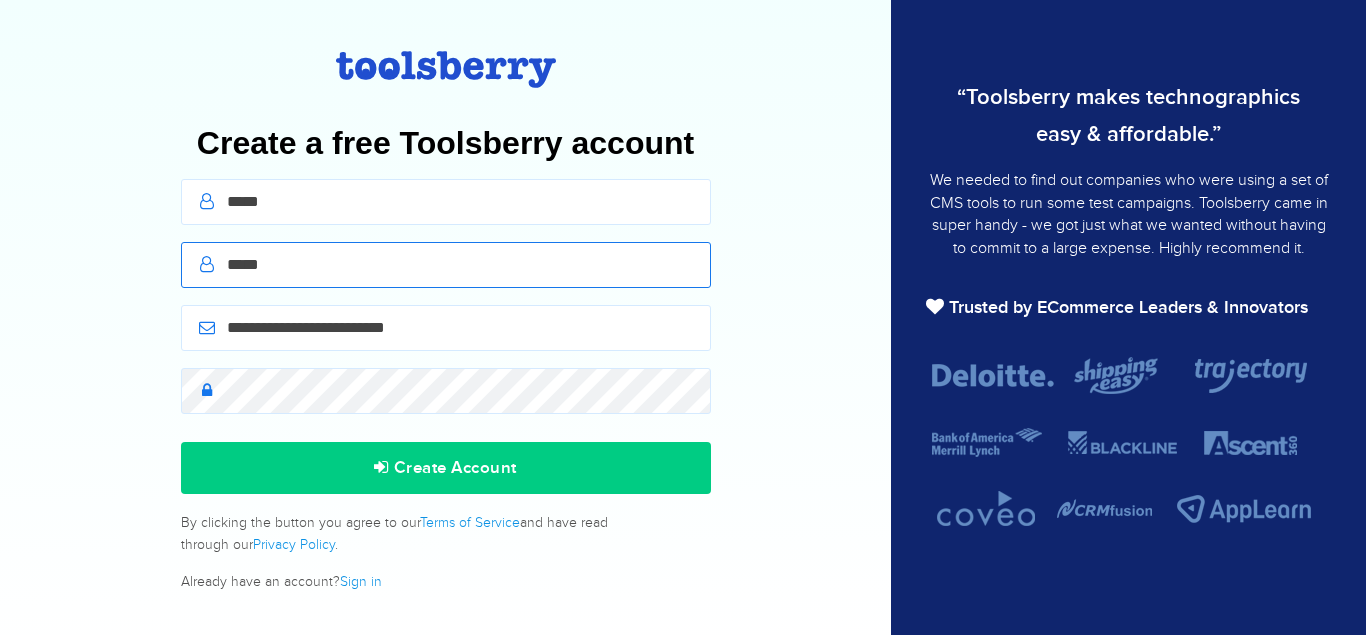 type on "*****" 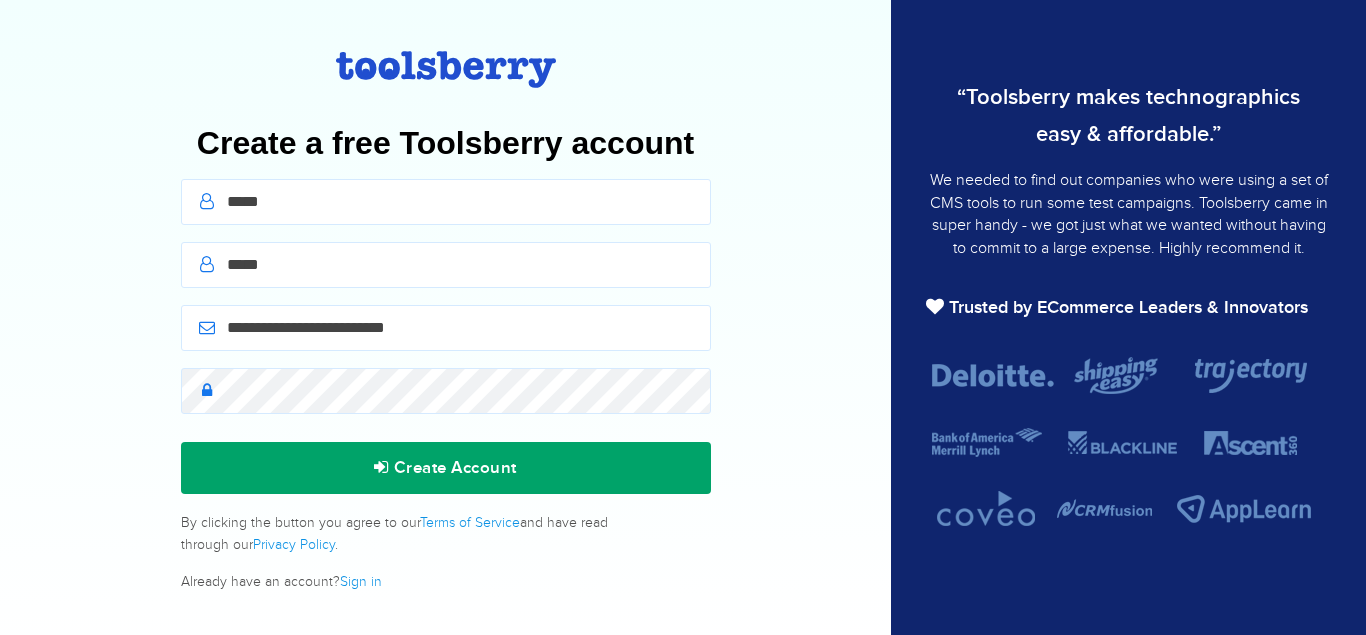 click on "Create Account" at bounding box center [446, 468] 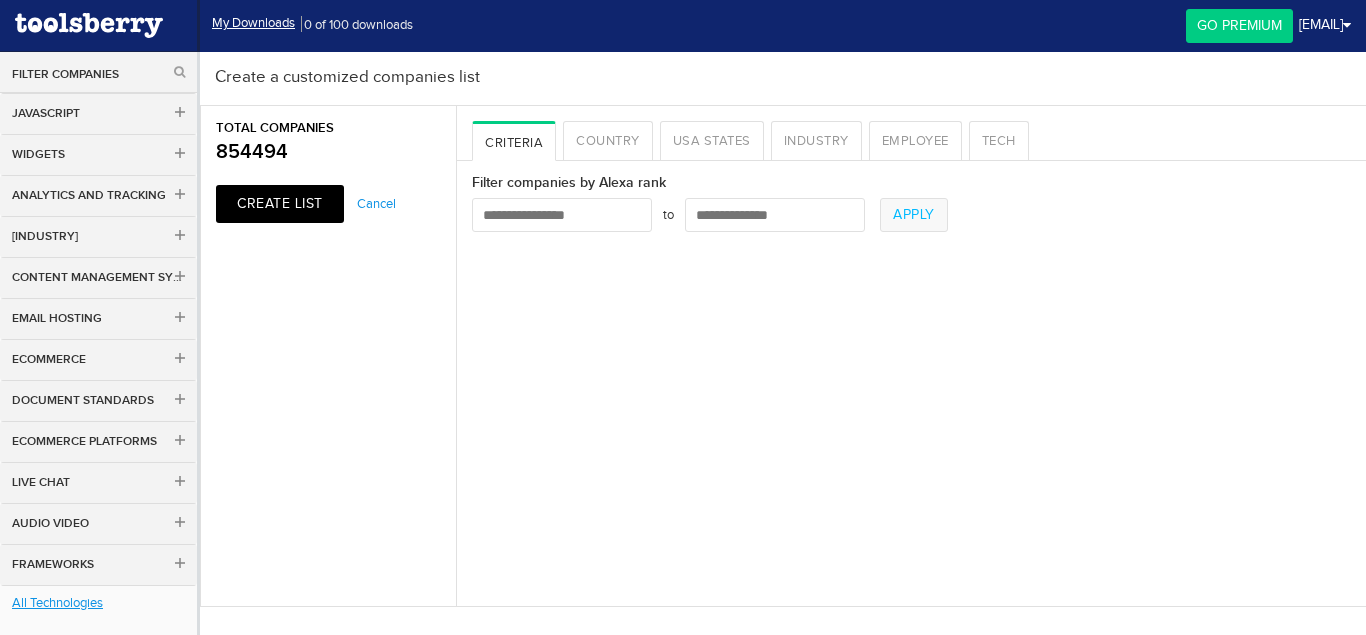 scroll, scrollTop: 0, scrollLeft: 0, axis: both 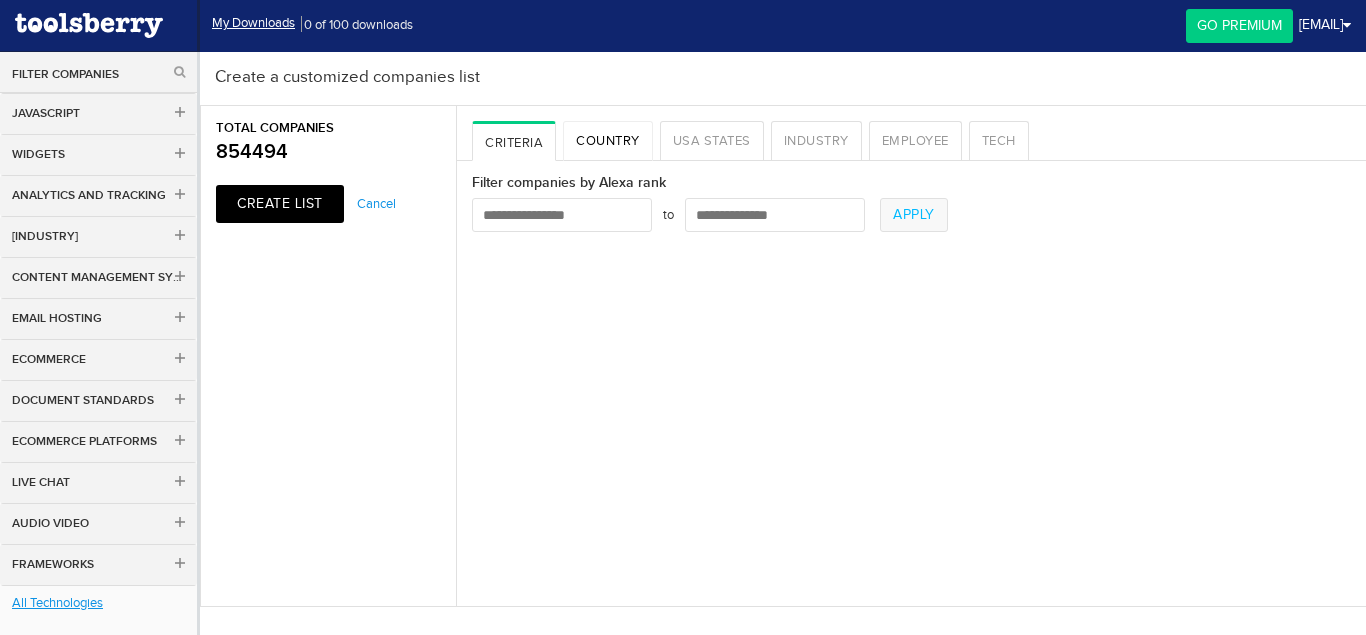 click on "Country" at bounding box center (608, 141) 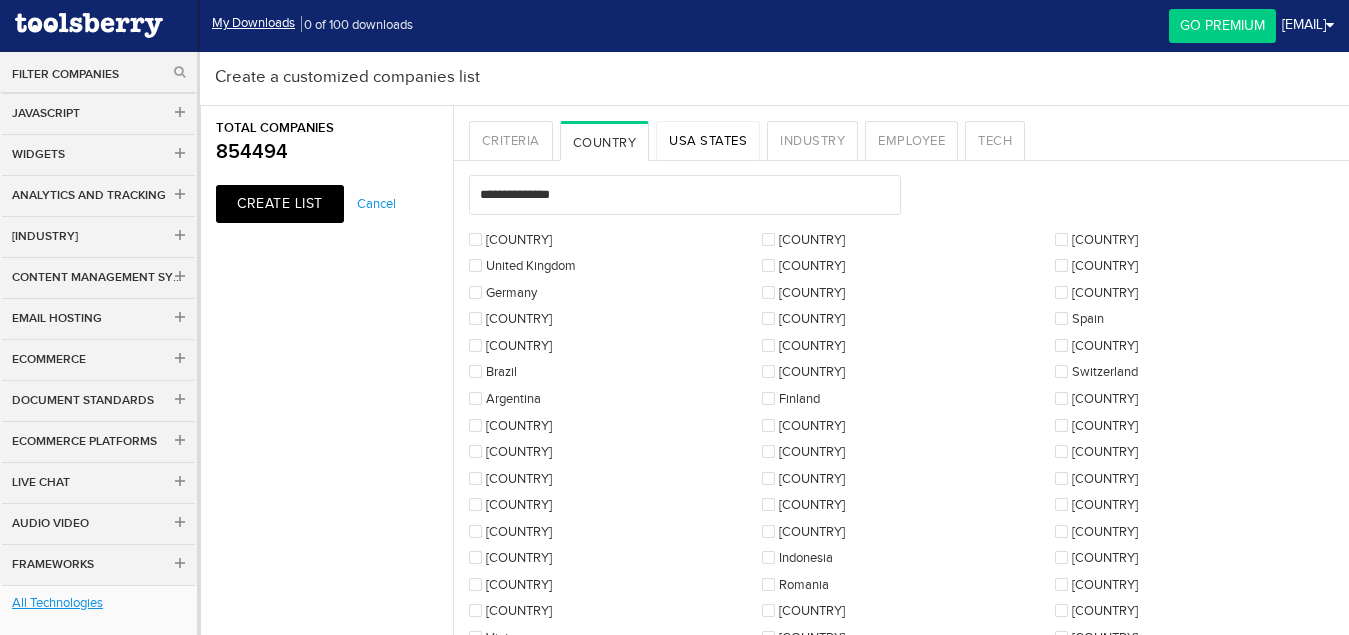 click on "USA States" at bounding box center (708, 141) 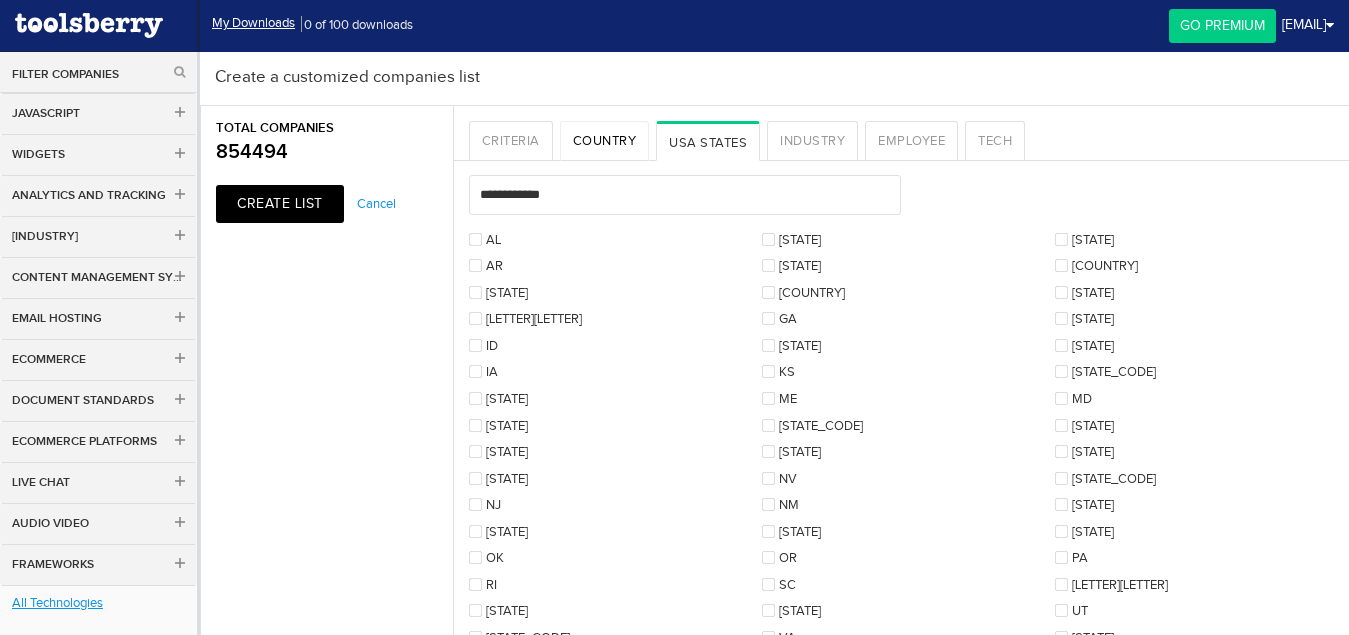 click on "Country" at bounding box center [605, 141] 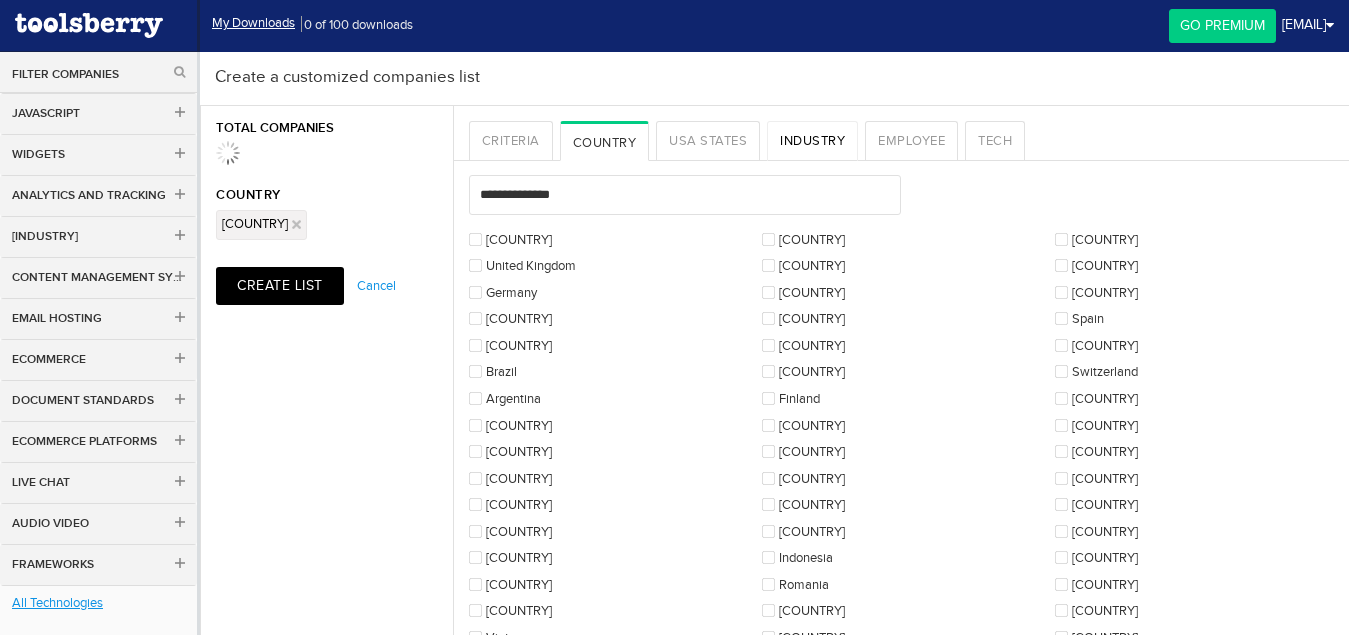click on "Industry" at bounding box center (812, 141) 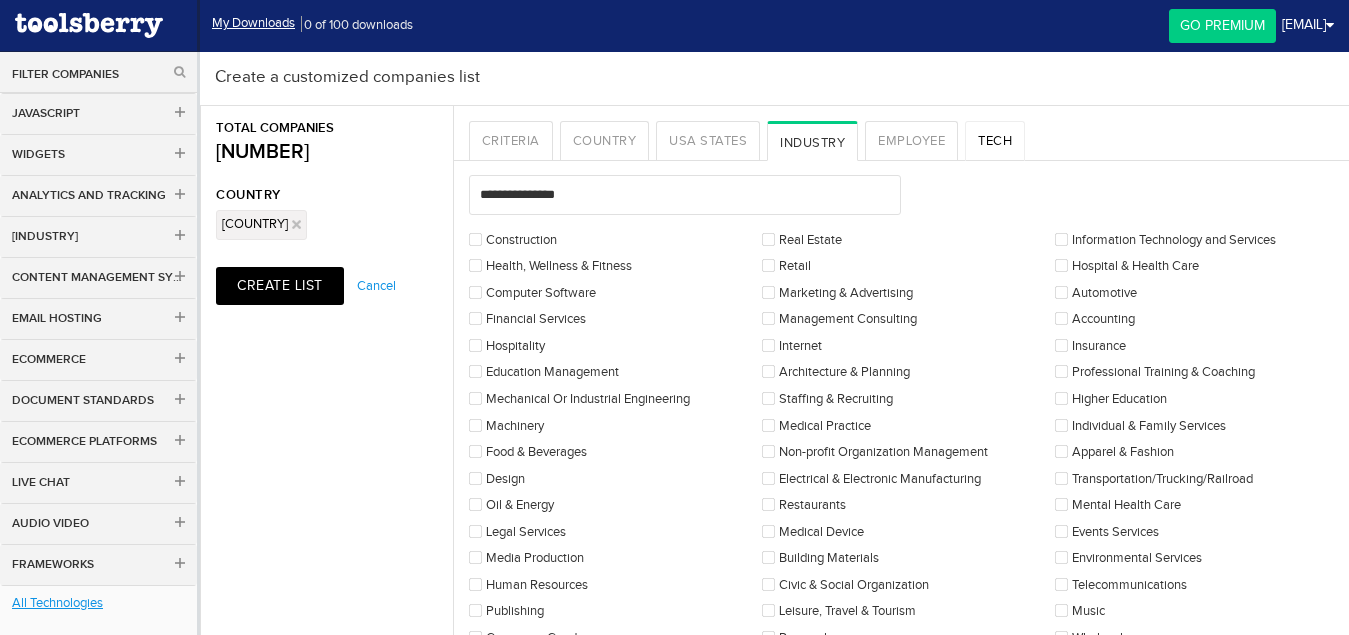 click on "Tech" at bounding box center (995, 141) 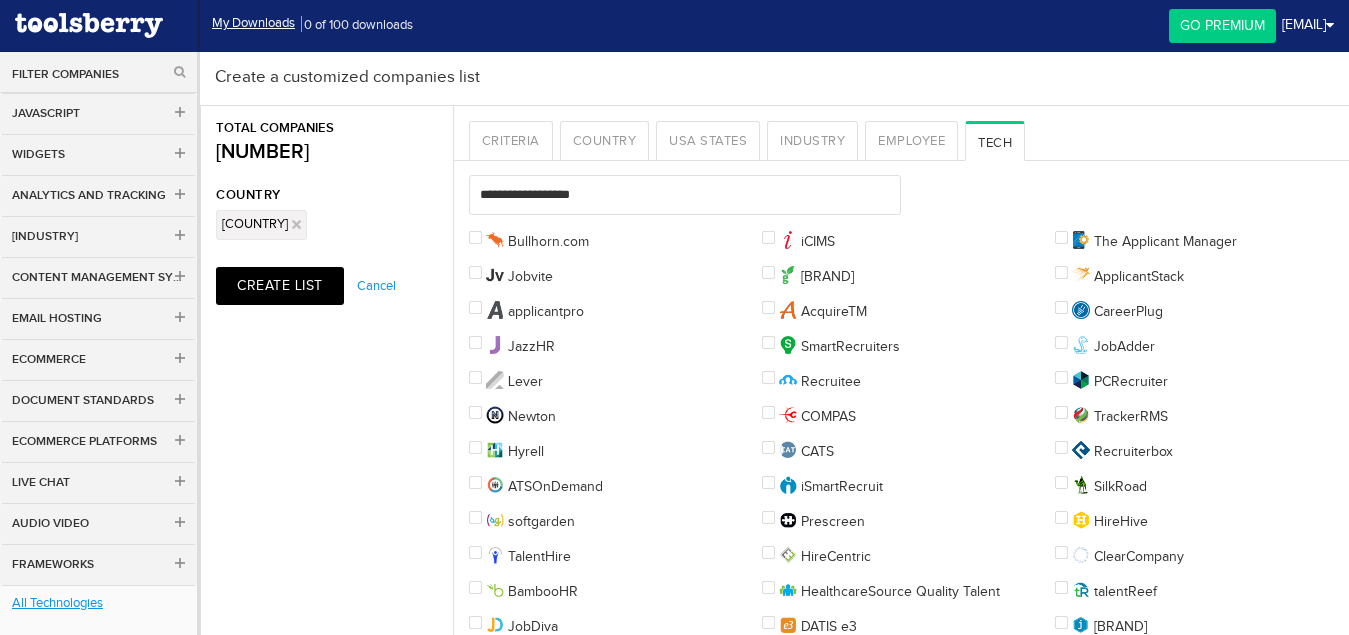 click on "Tech" at bounding box center [995, 141] 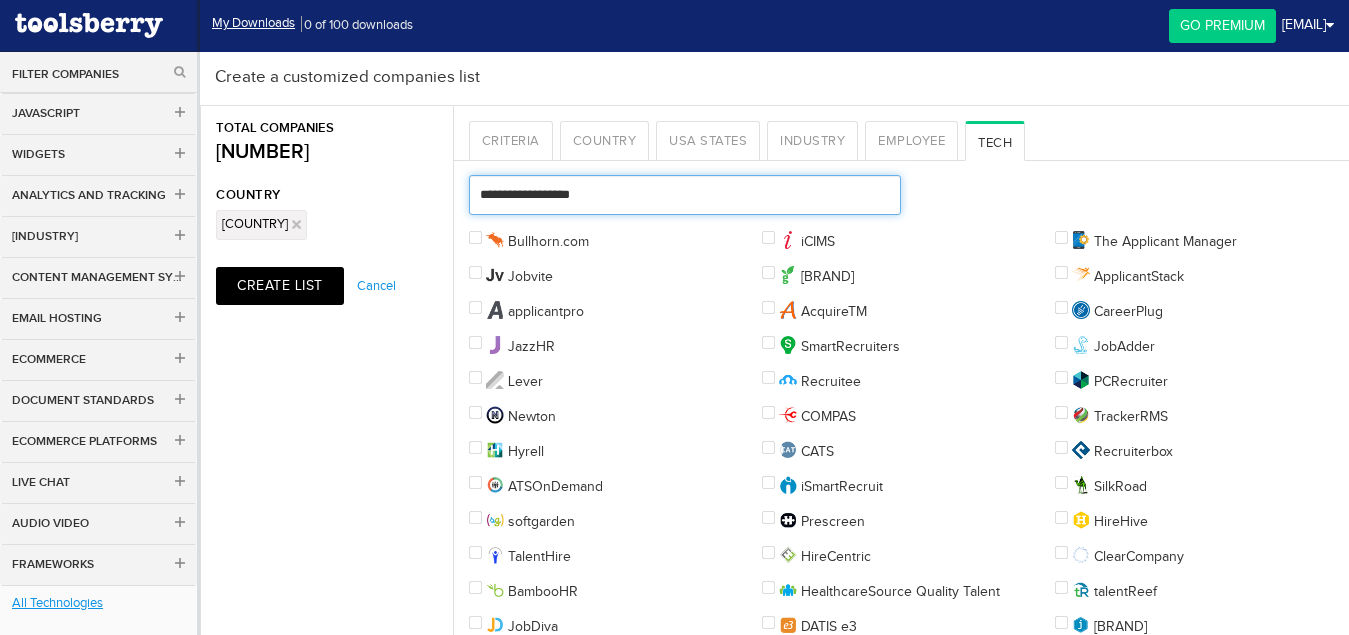 click at bounding box center (685, 195) 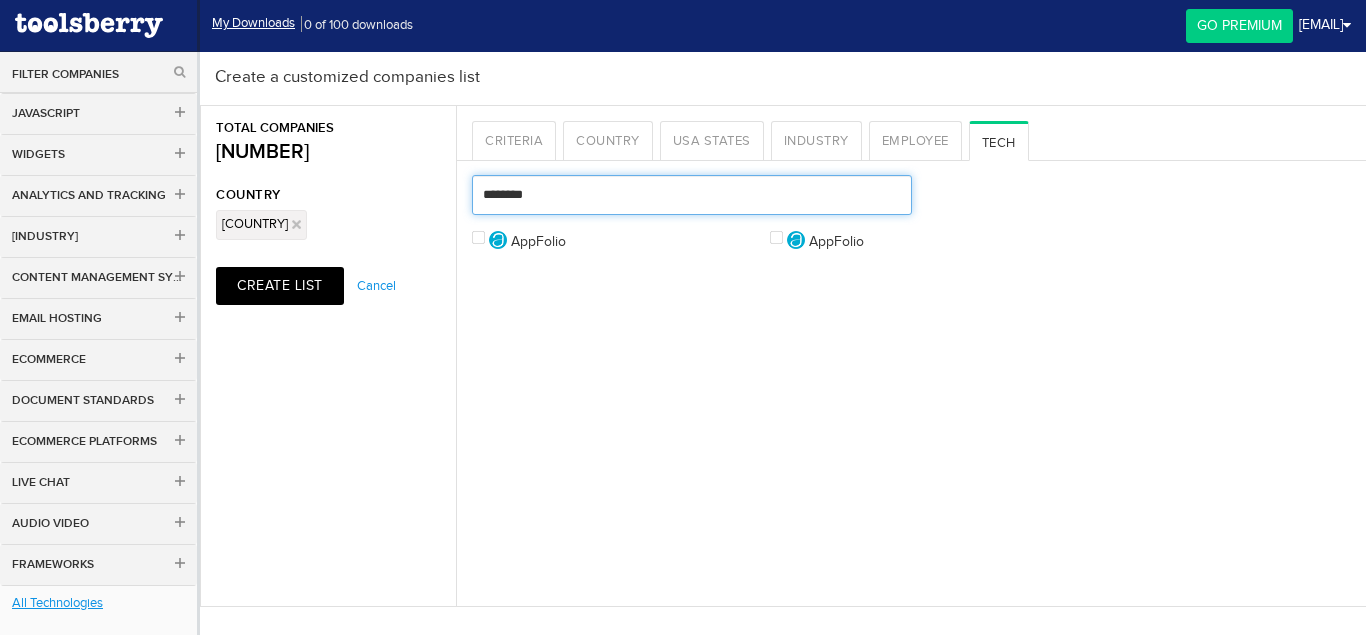 type on "********" 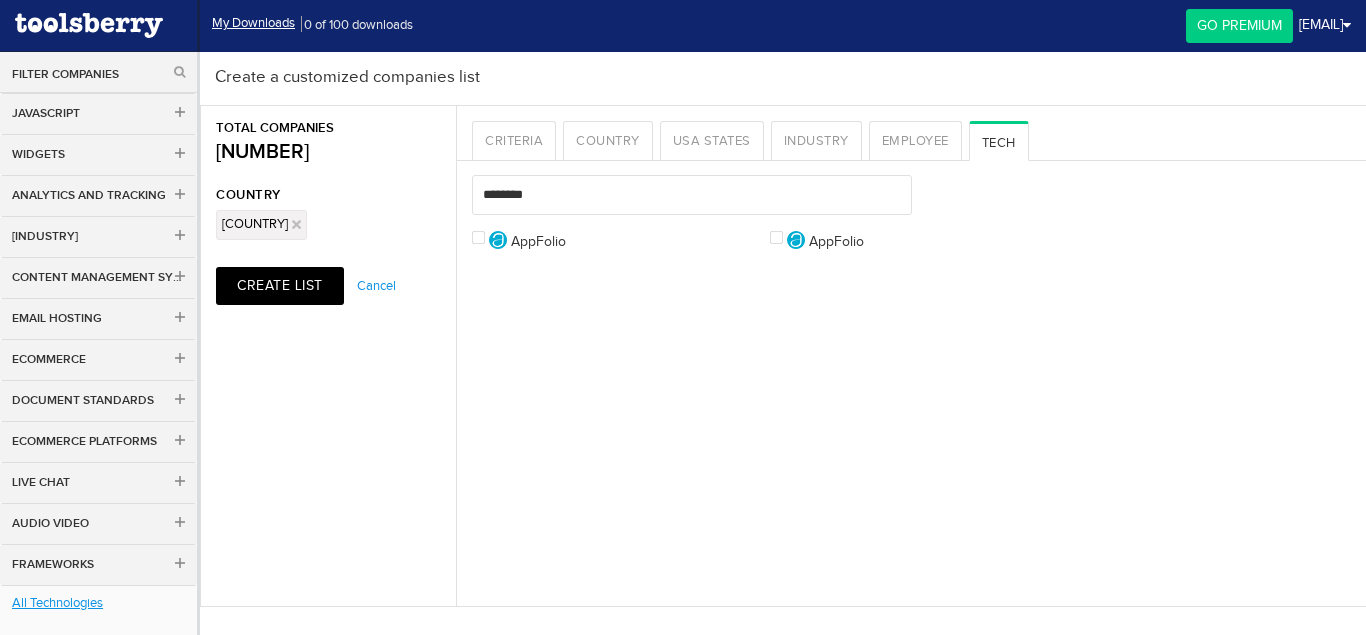 click on "AppFolio" at bounding box center (0, 0) 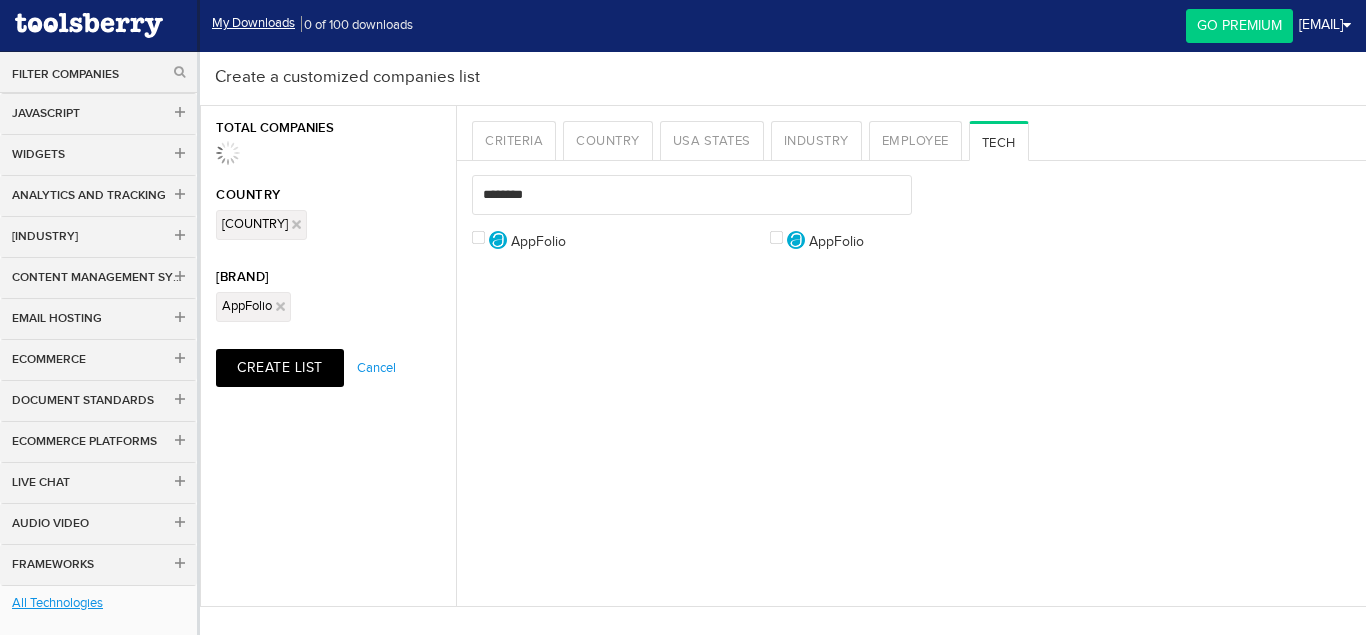 click on "AppFolio" at bounding box center (0, 0) 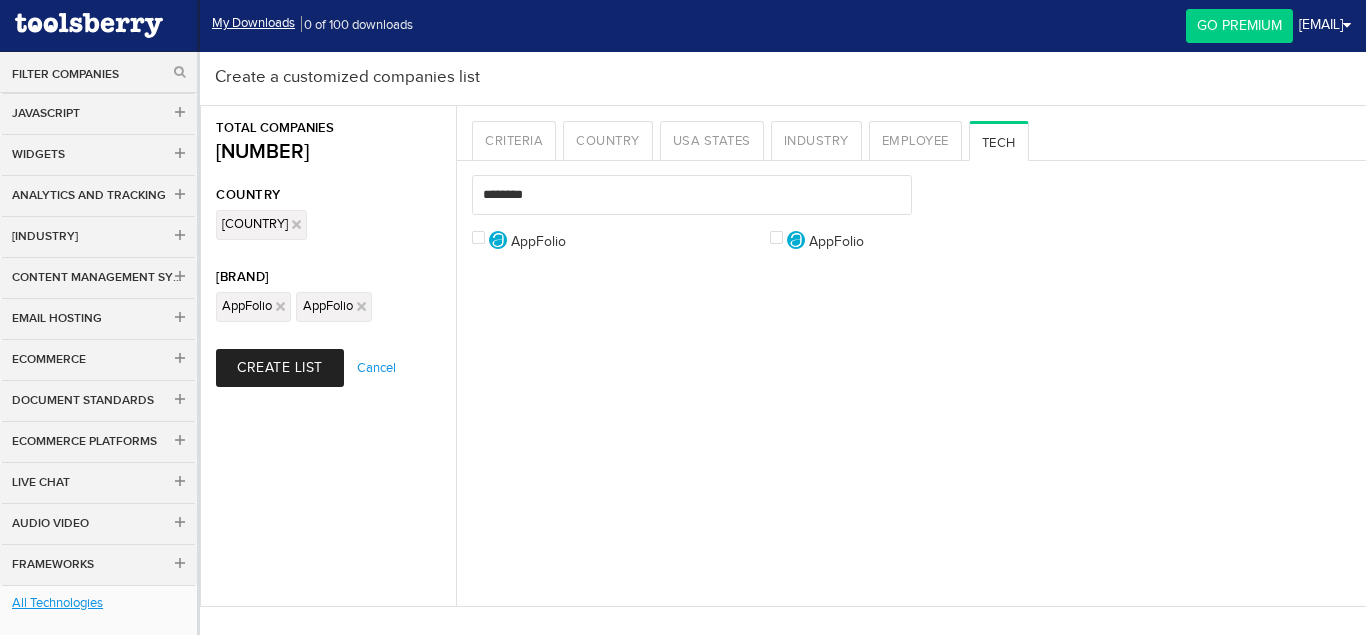 click on "Create List" at bounding box center [280, 368] 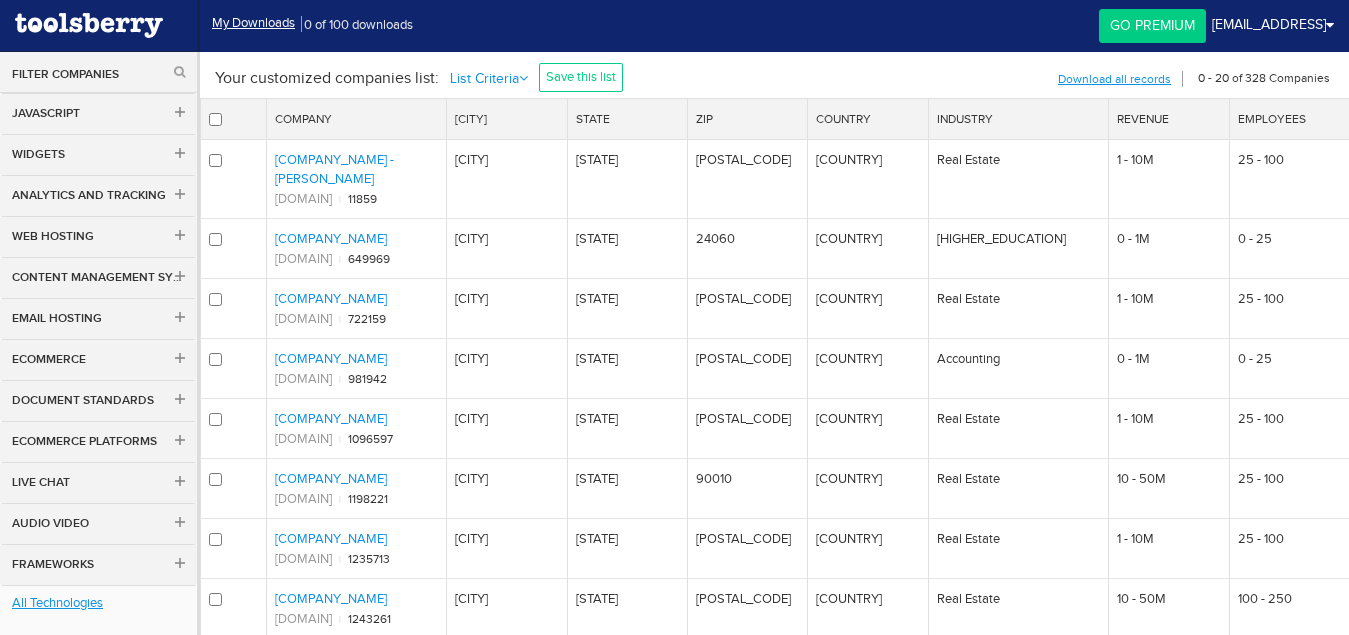 scroll, scrollTop: 0, scrollLeft: 0, axis: both 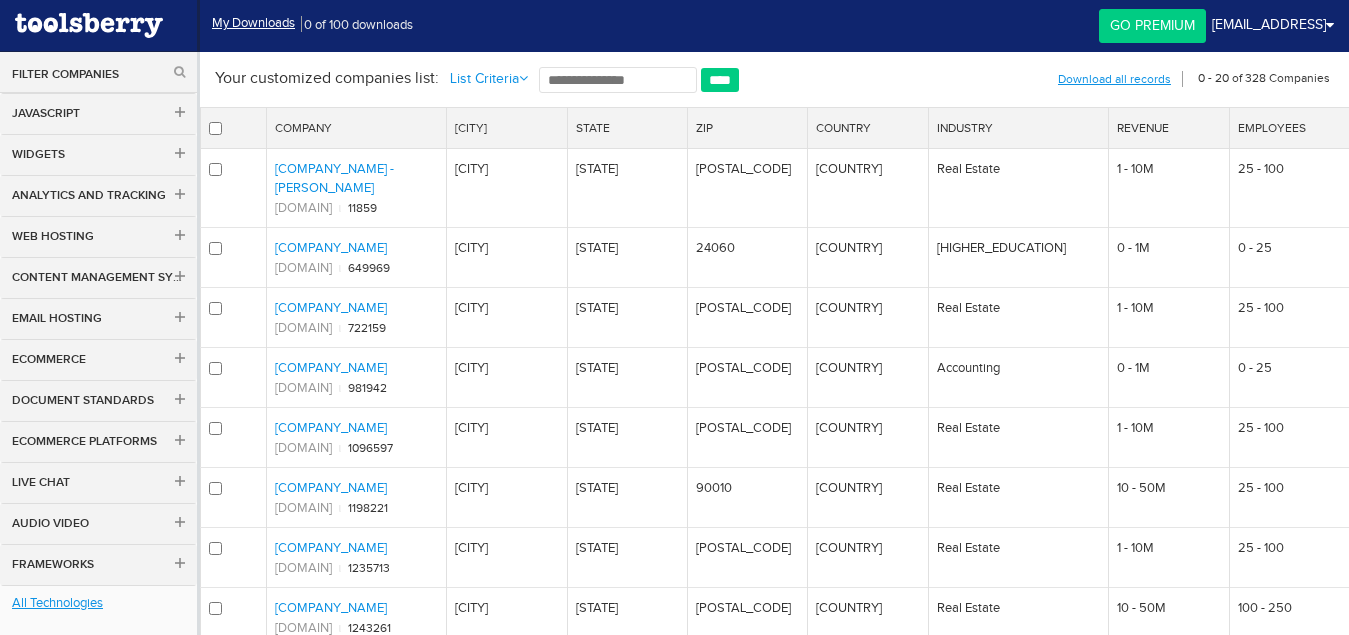 click at bounding box center (618, 80) 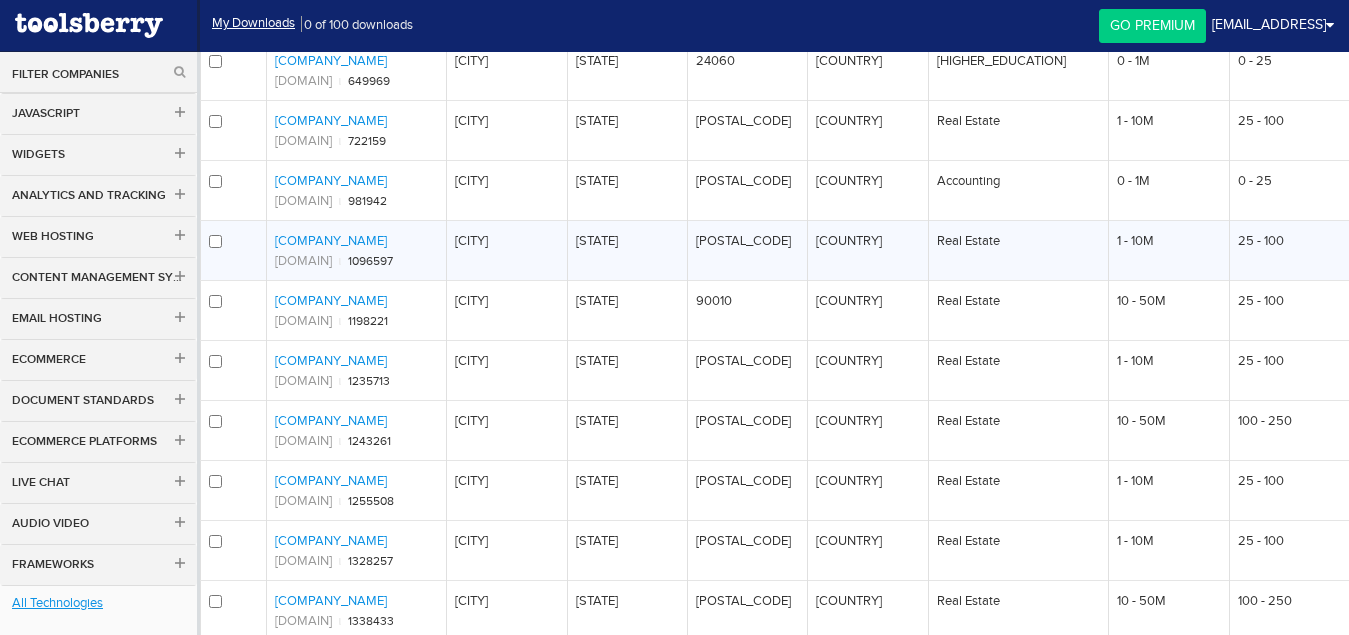 scroll, scrollTop: 0, scrollLeft: 0, axis: both 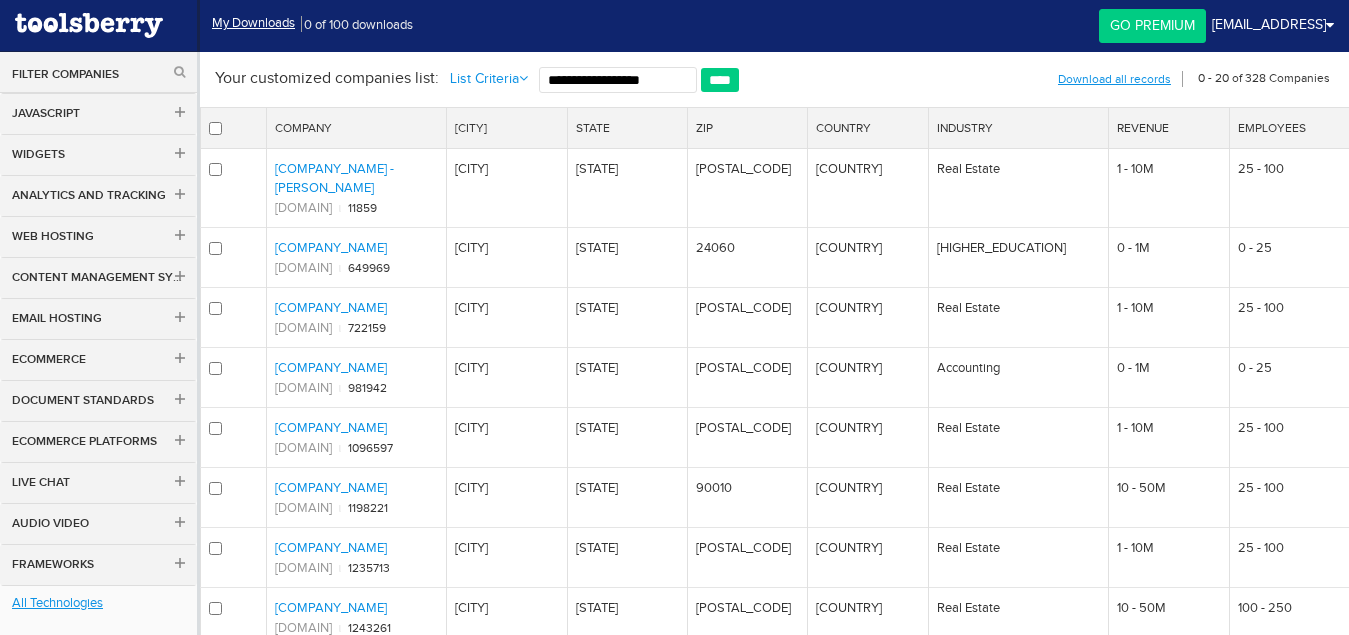 type on "**********" 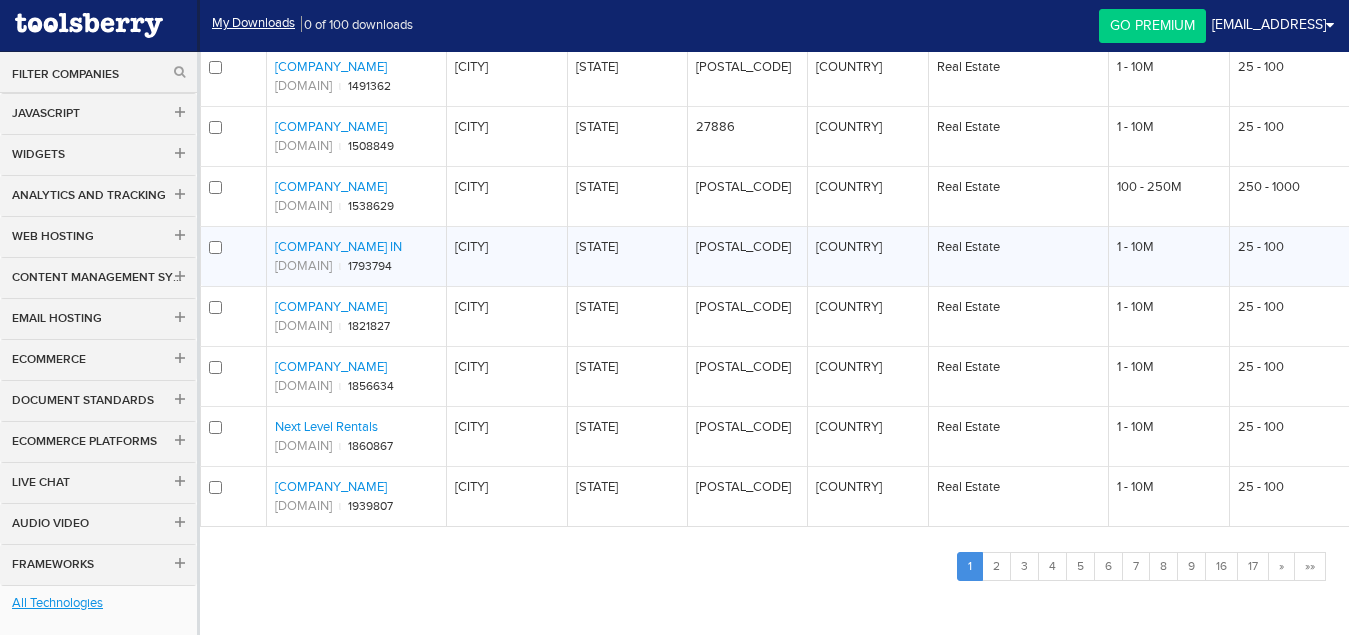 scroll, scrollTop: 1089, scrollLeft: 0, axis: vertical 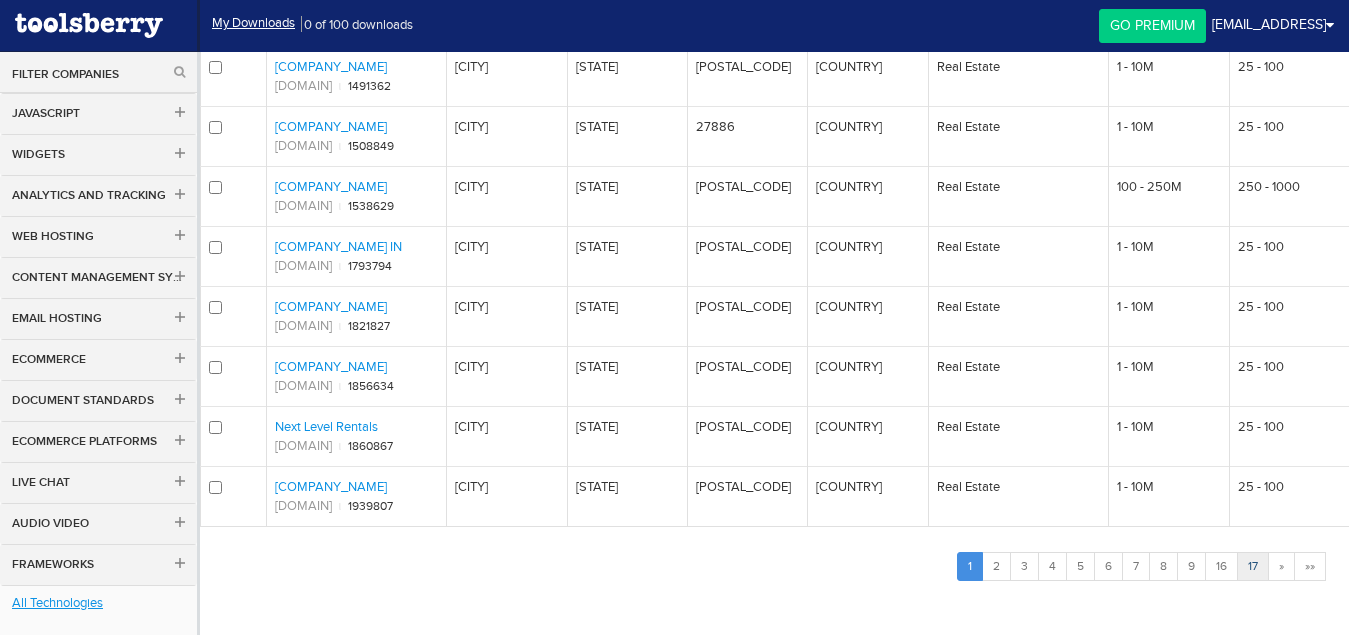click on "17" at bounding box center [1253, 566] 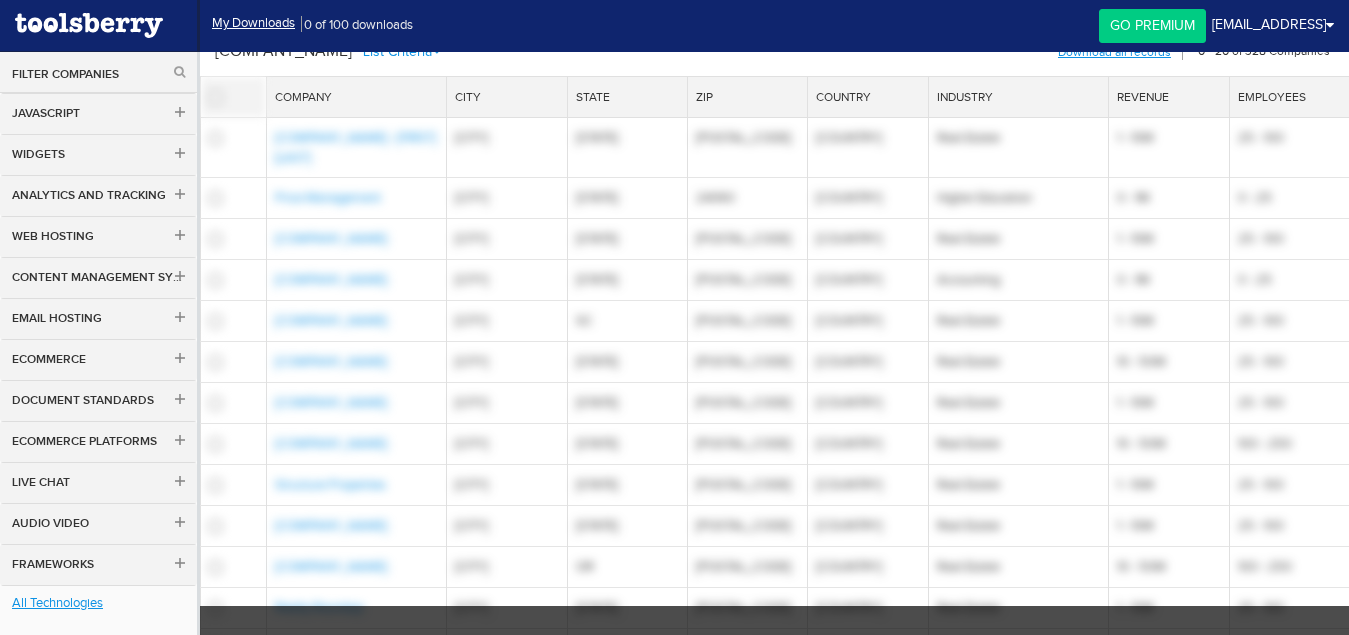 scroll, scrollTop: 0, scrollLeft: 0, axis: both 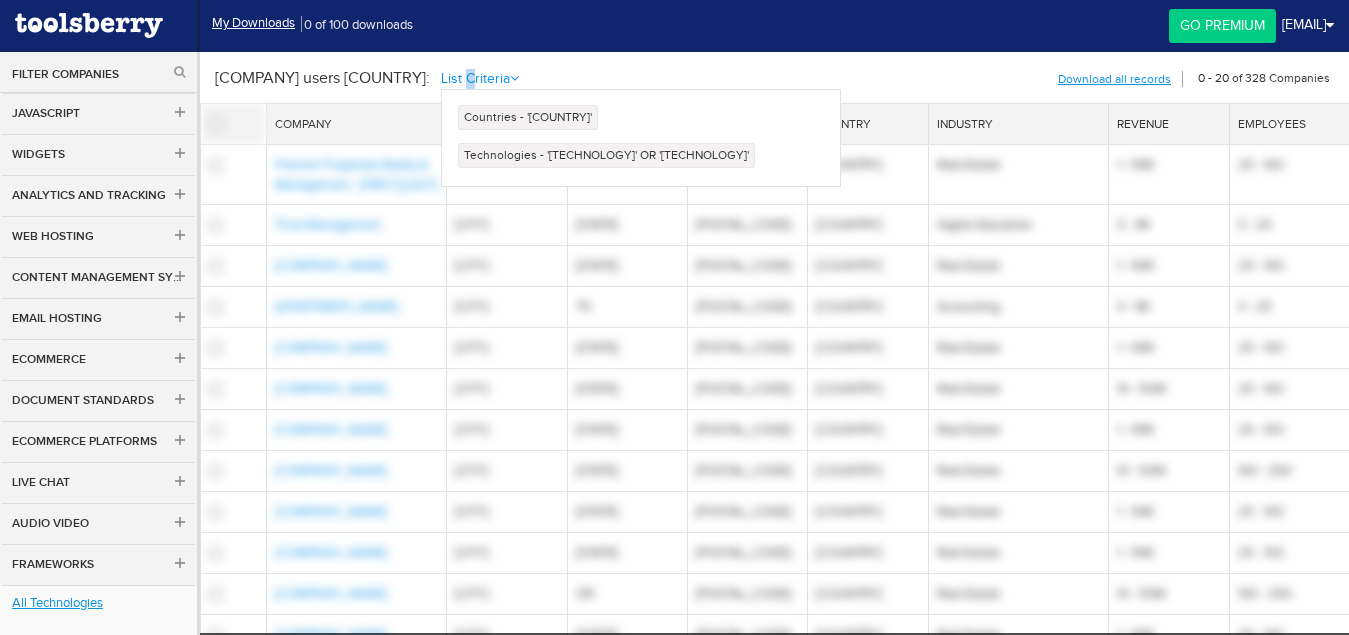 click on "List Criteria
Countries - '[COUNTRY]'
Technologies - '[TECHNOLOGY]' OR '[TECHNOLOGY]'" at bounding box center [484, 78] 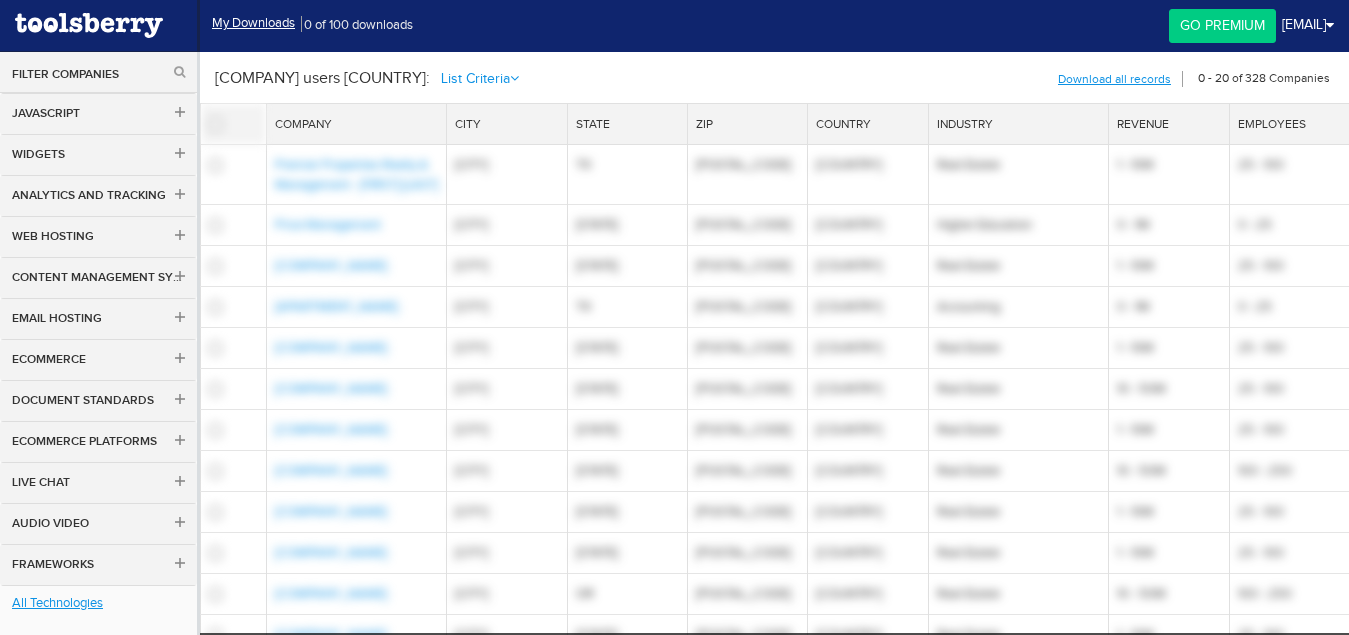 click on "AppFolio users USA:
List Criteria
Countries - 'United States'
Technologies - 'AppFolio' OR 'AppFolio'" at bounding box center (541, 77) 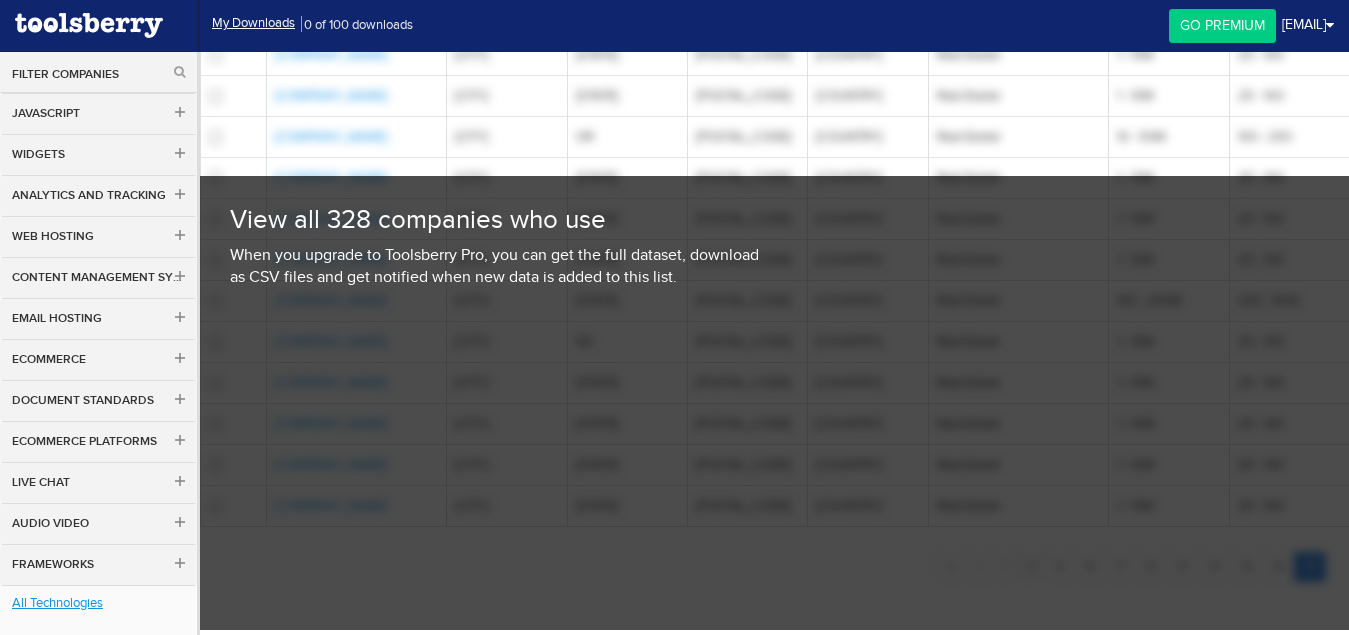 scroll, scrollTop: 589, scrollLeft: 0, axis: vertical 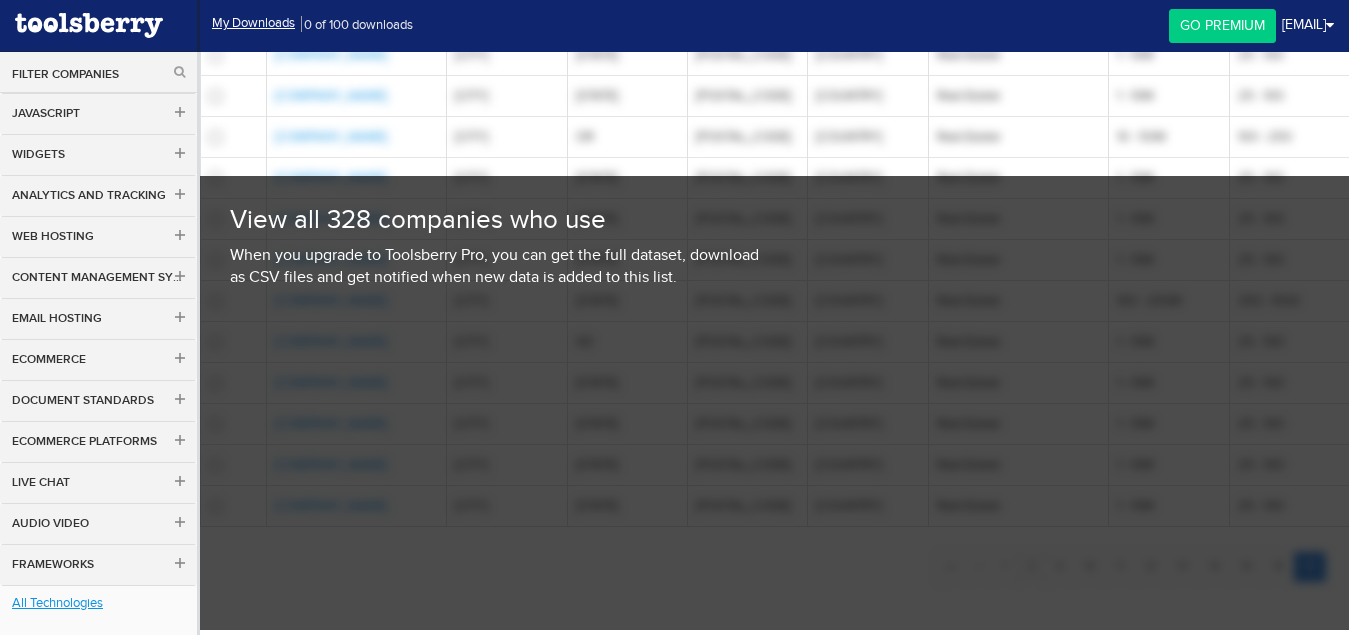 click on "Go Premium" at bounding box center (1222, 26) 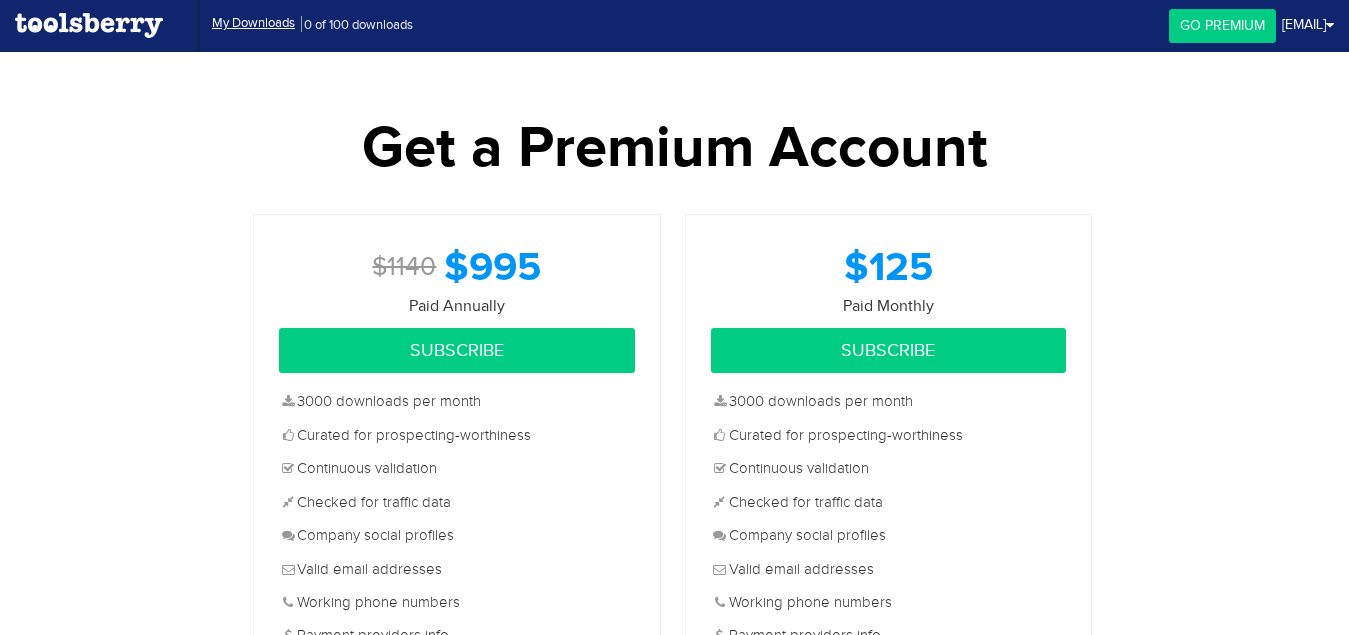 scroll, scrollTop: 0, scrollLeft: 0, axis: both 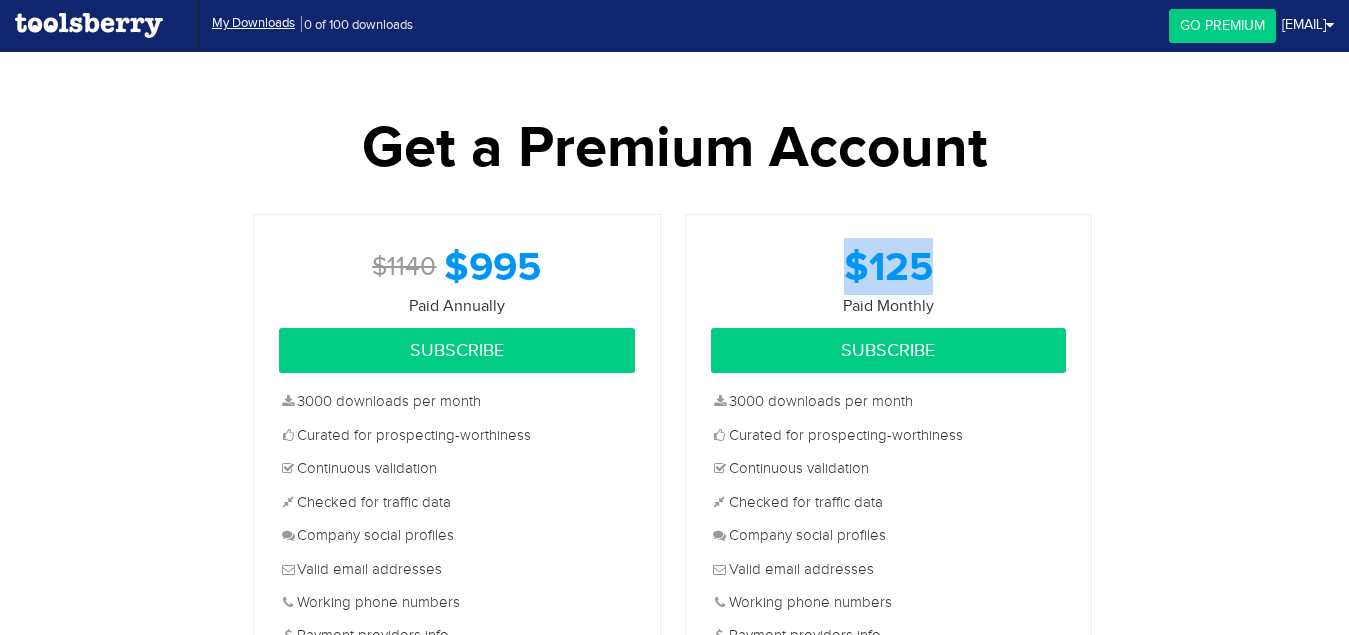 drag, startPoint x: 962, startPoint y: 259, endPoint x: 844, endPoint y: 265, distance: 118.15244 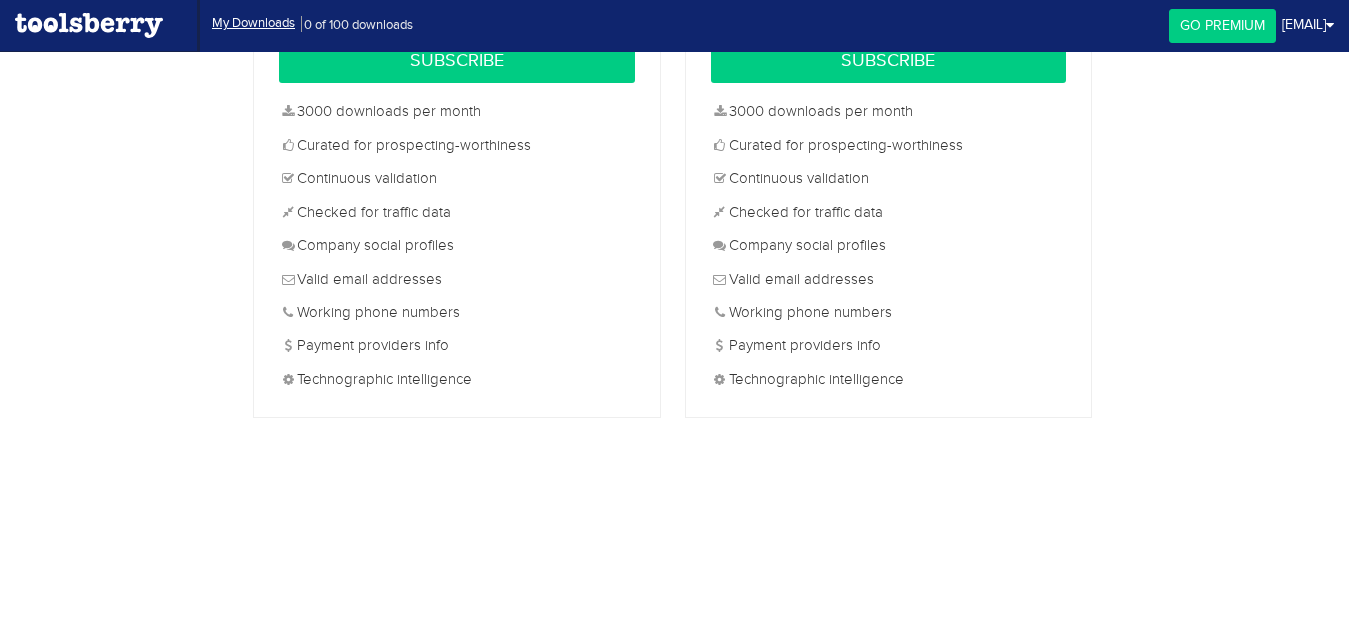 scroll, scrollTop: 309, scrollLeft: 0, axis: vertical 